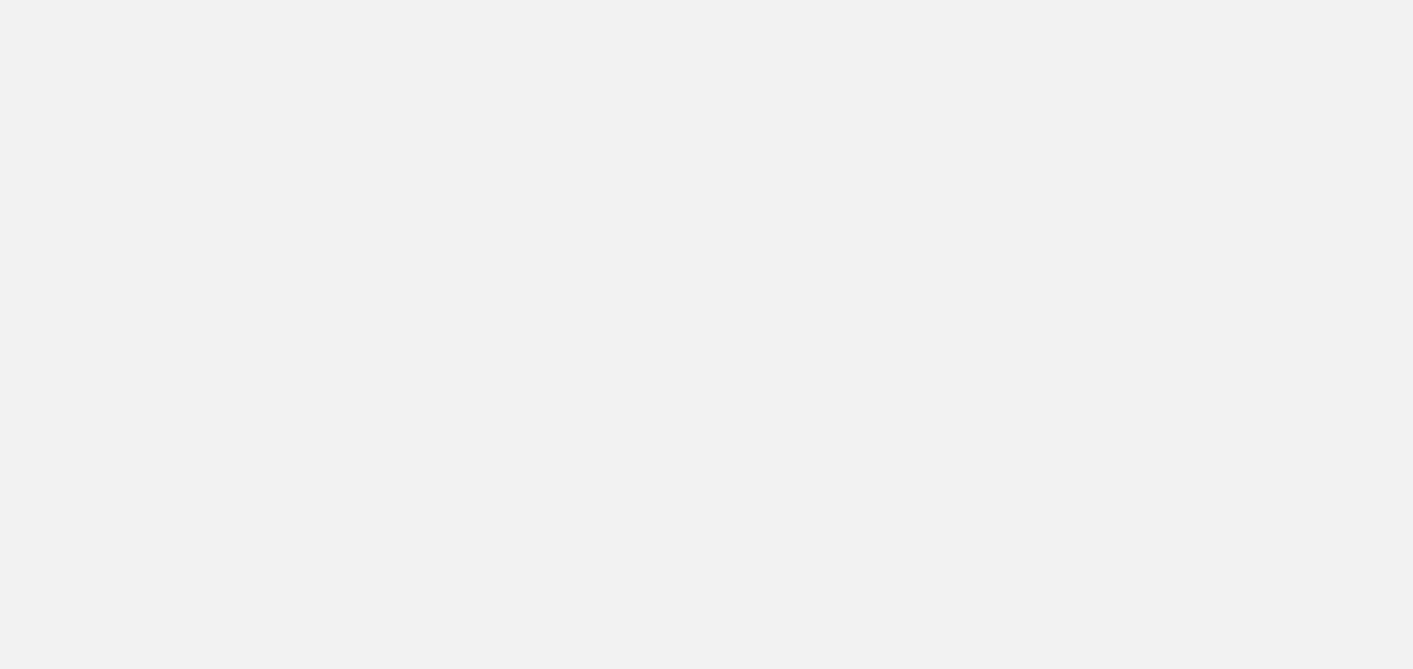 scroll, scrollTop: 0, scrollLeft: 0, axis: both 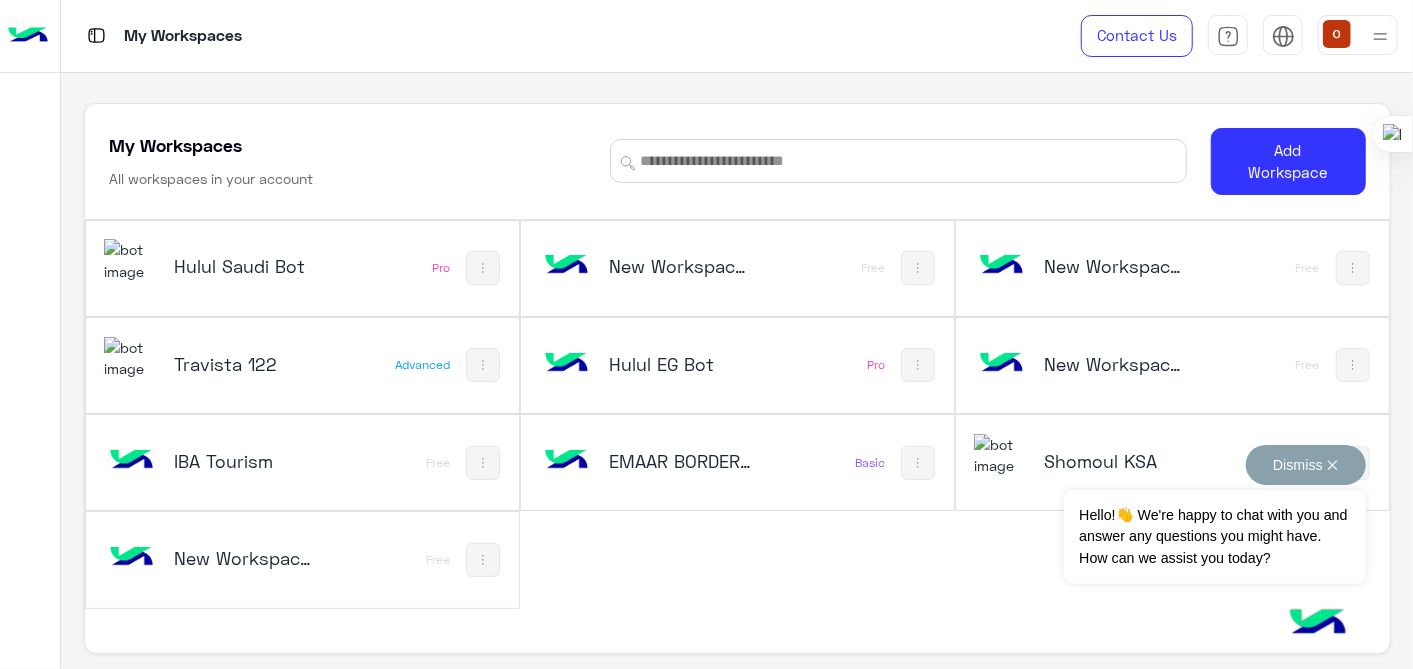 click on "Dismiss ✕" at bounding box center (1306, 465) 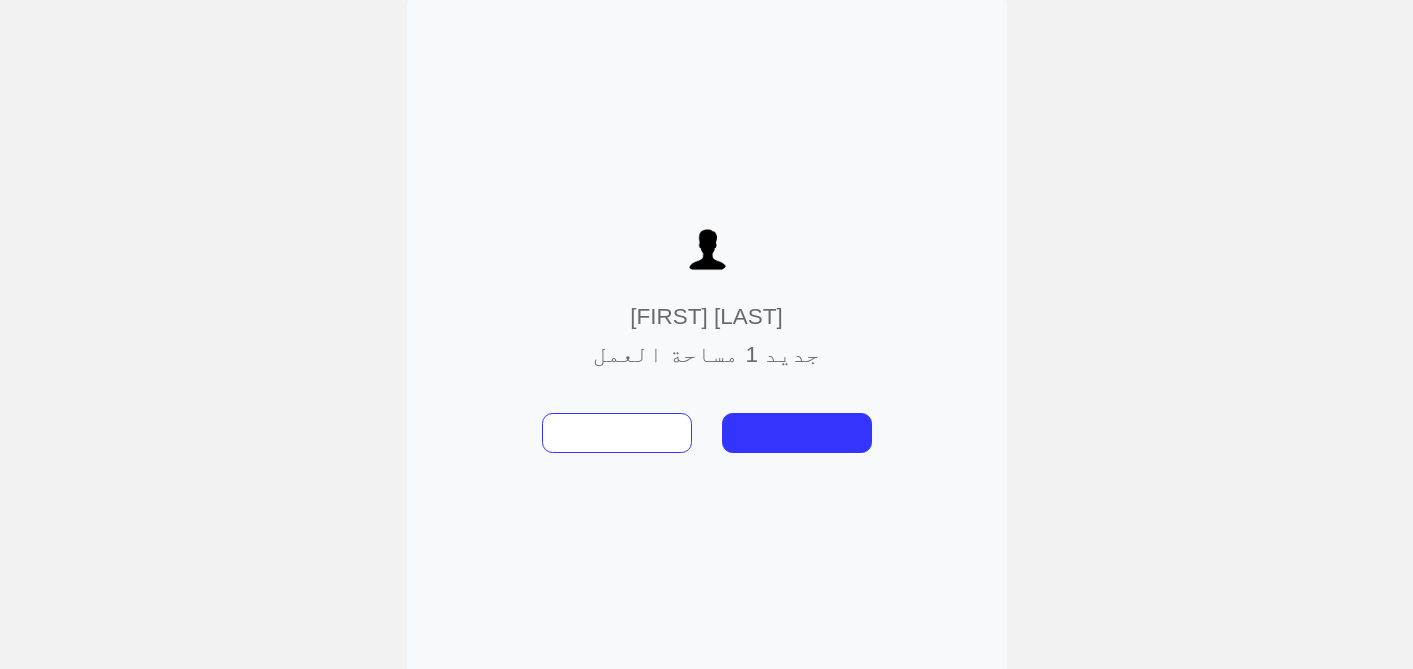 scroll, scrollTop: 0, scrollLeft: 0, axis: both 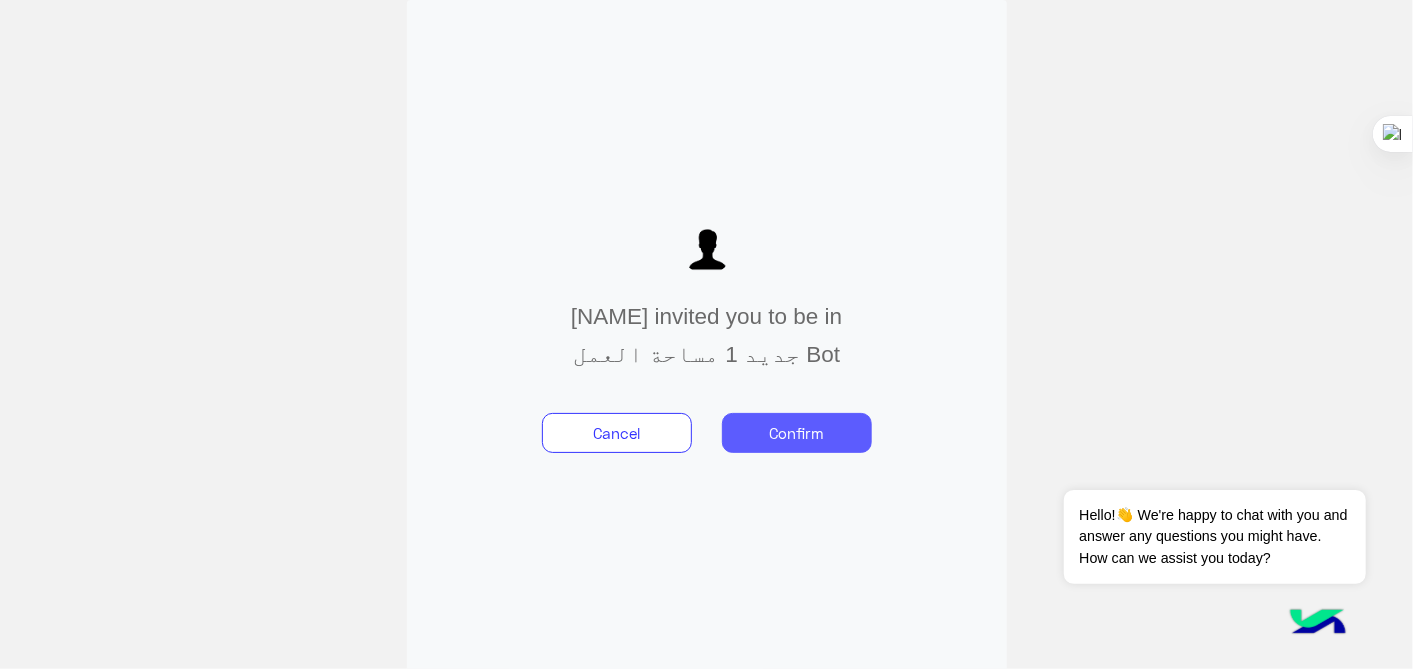 click on "Confirm" 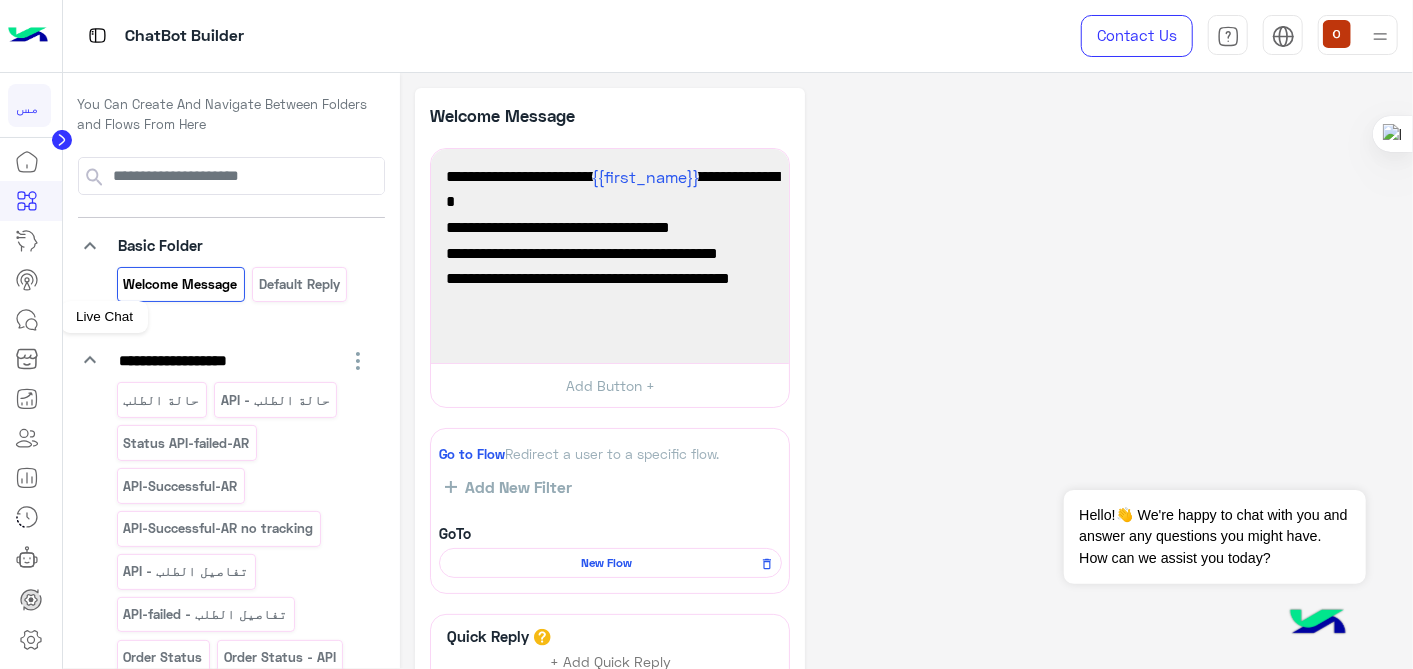 click 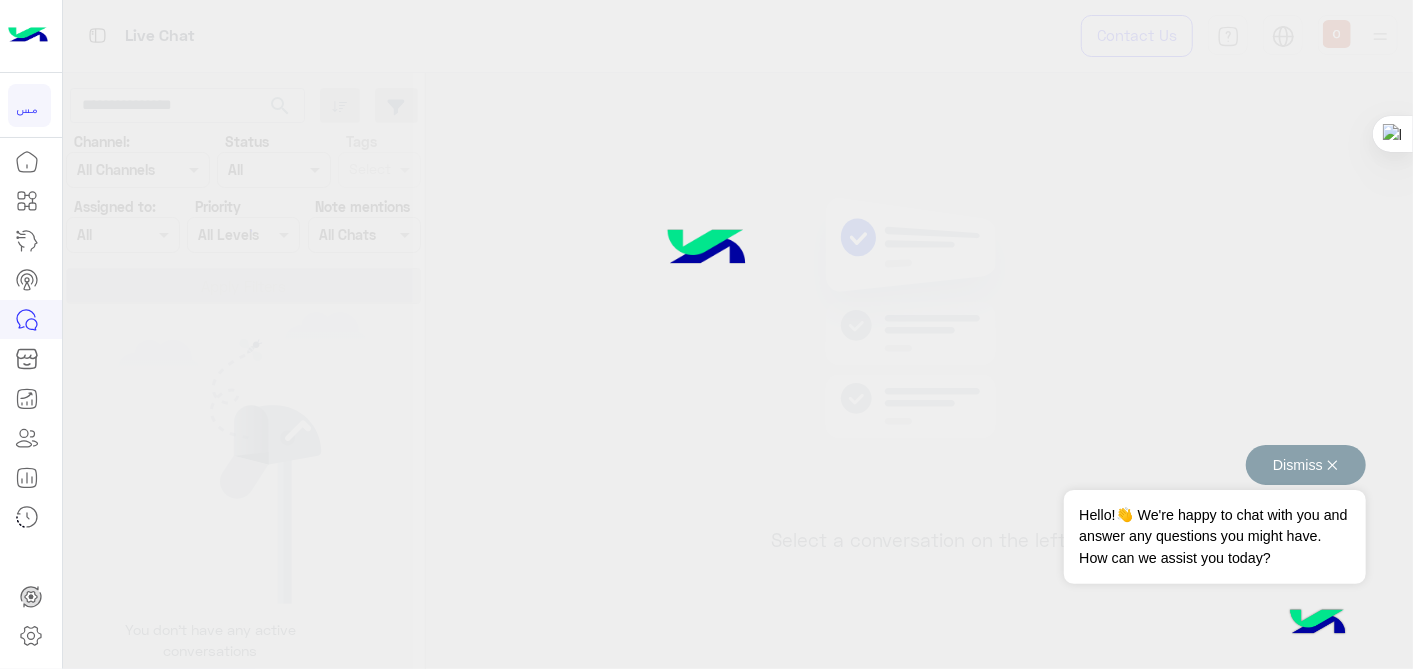 click on "Dismiss ✕" at bounding box center (1306, 465) 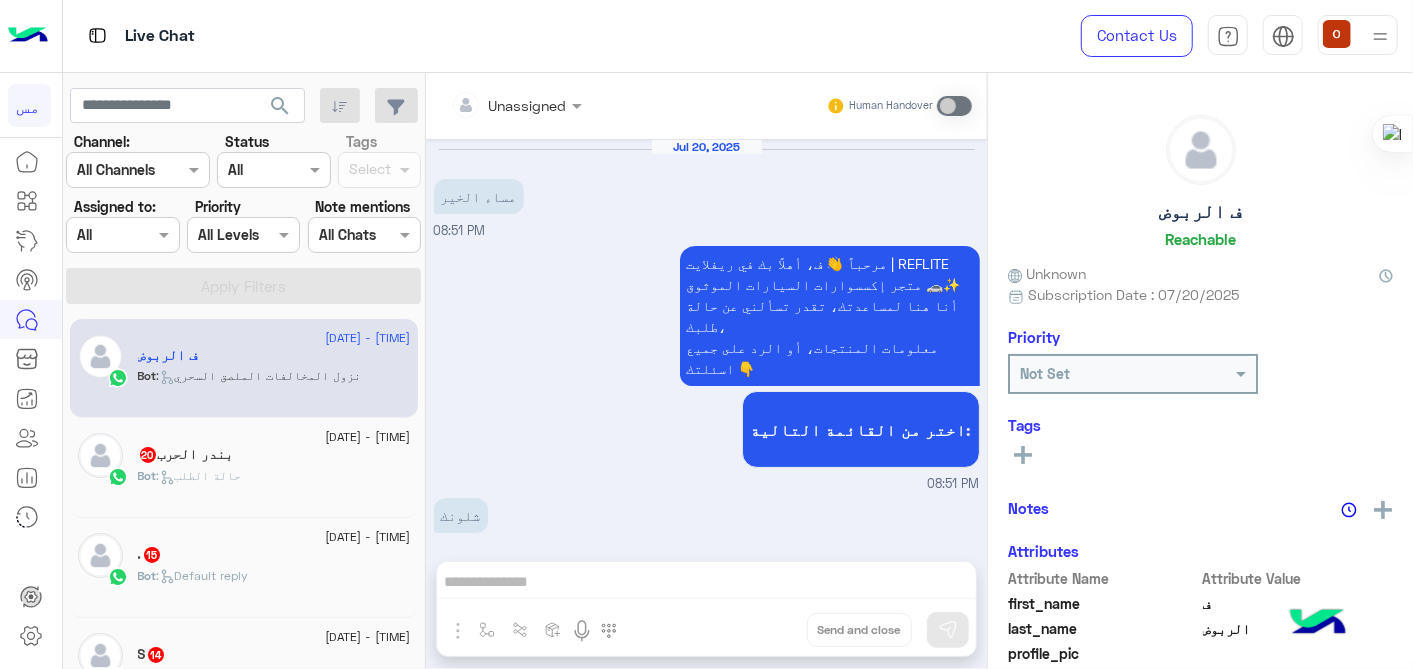 scroll, scrollTop: 1388, scrollLeft: 0, axis: vertical 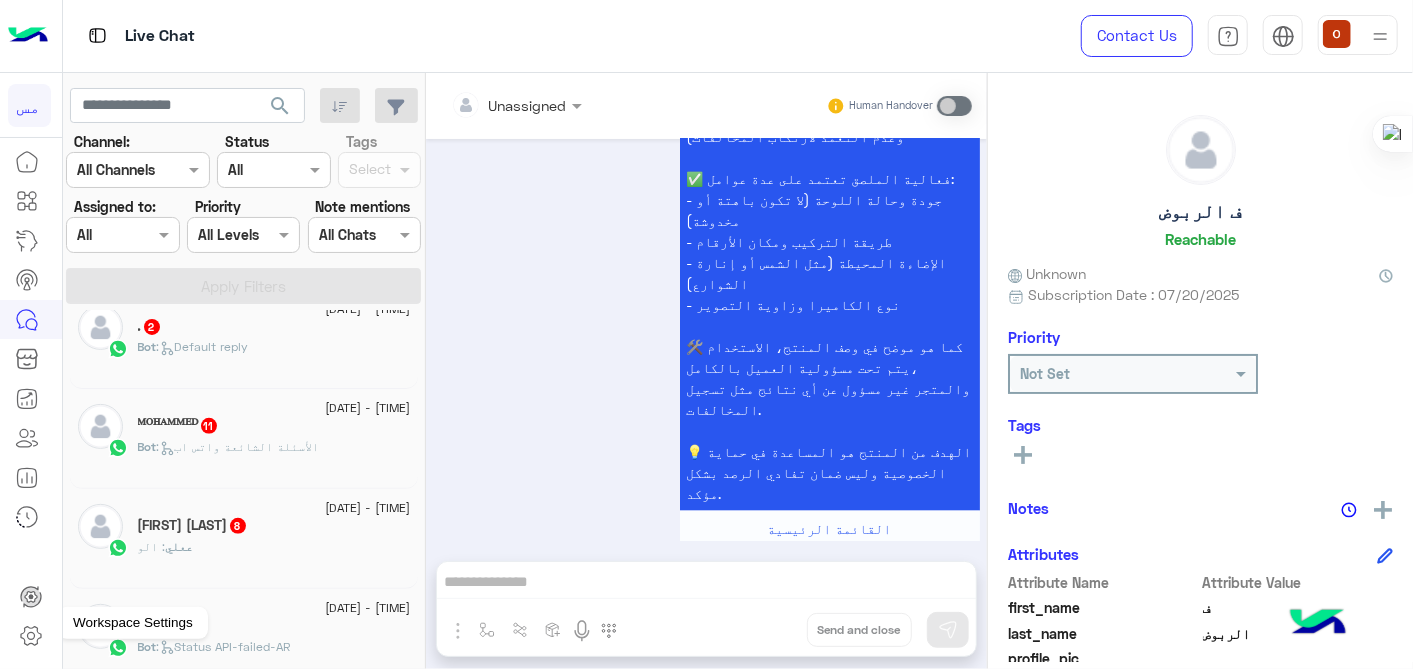 click 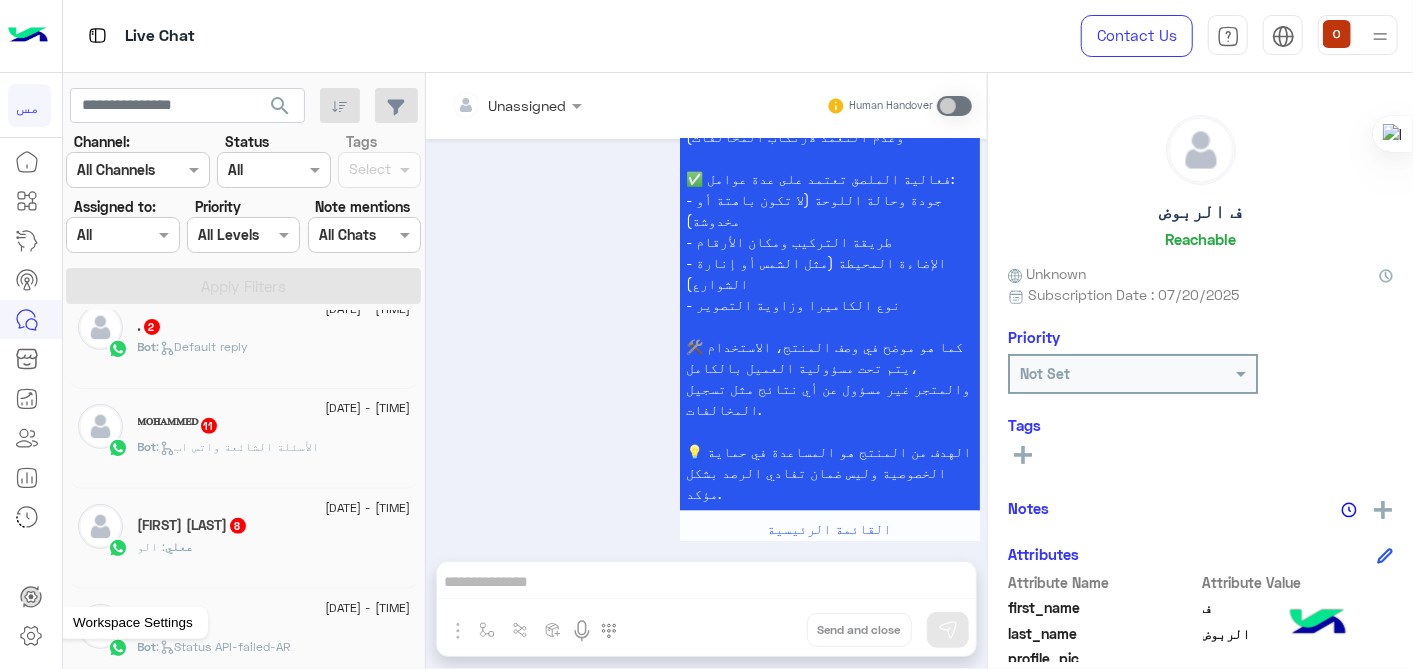 click 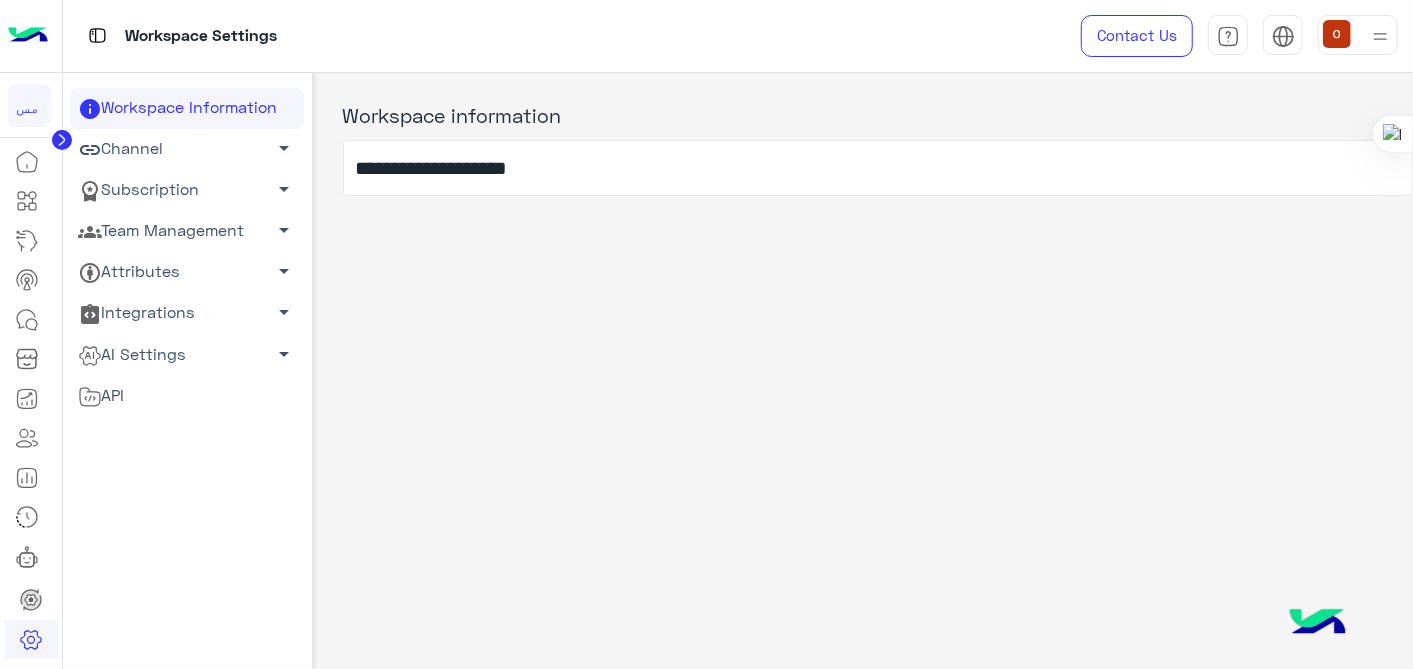 click on "arrow_drop_down" 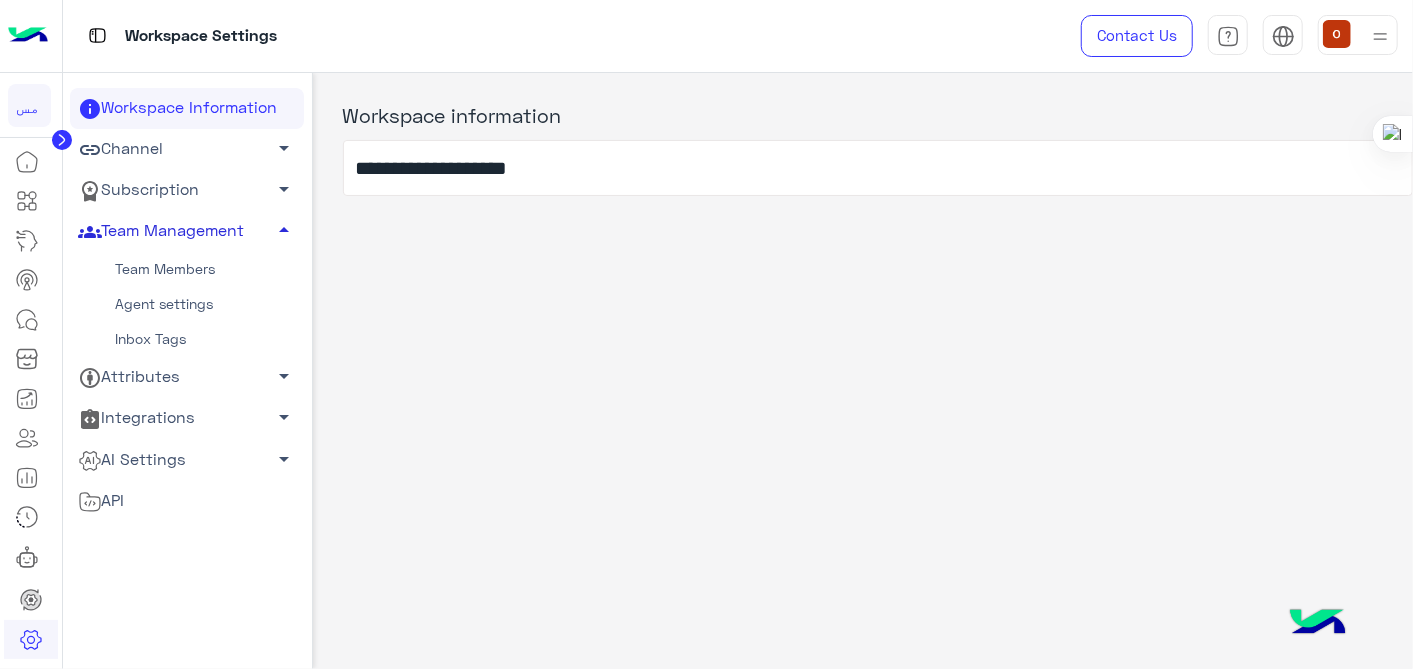 click on "Team Members" 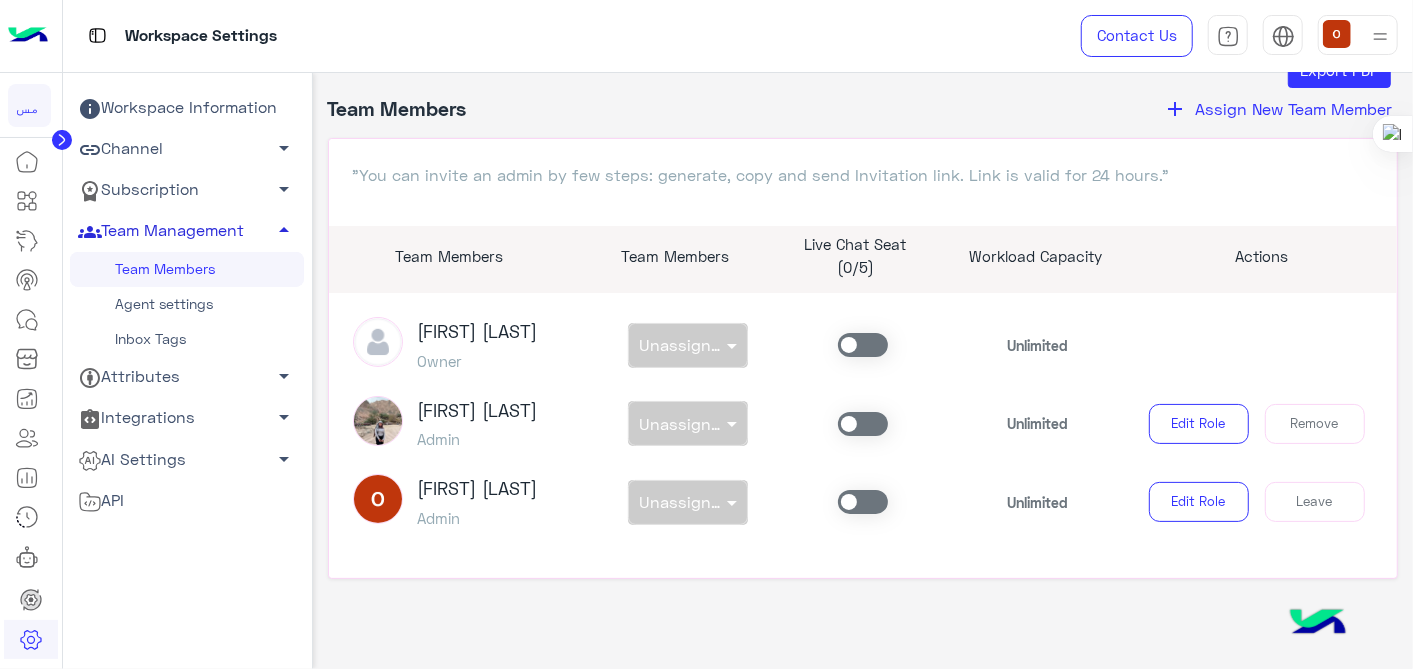 scroll, scrollTop: 71, scrollLeft: 0, axis: vertical 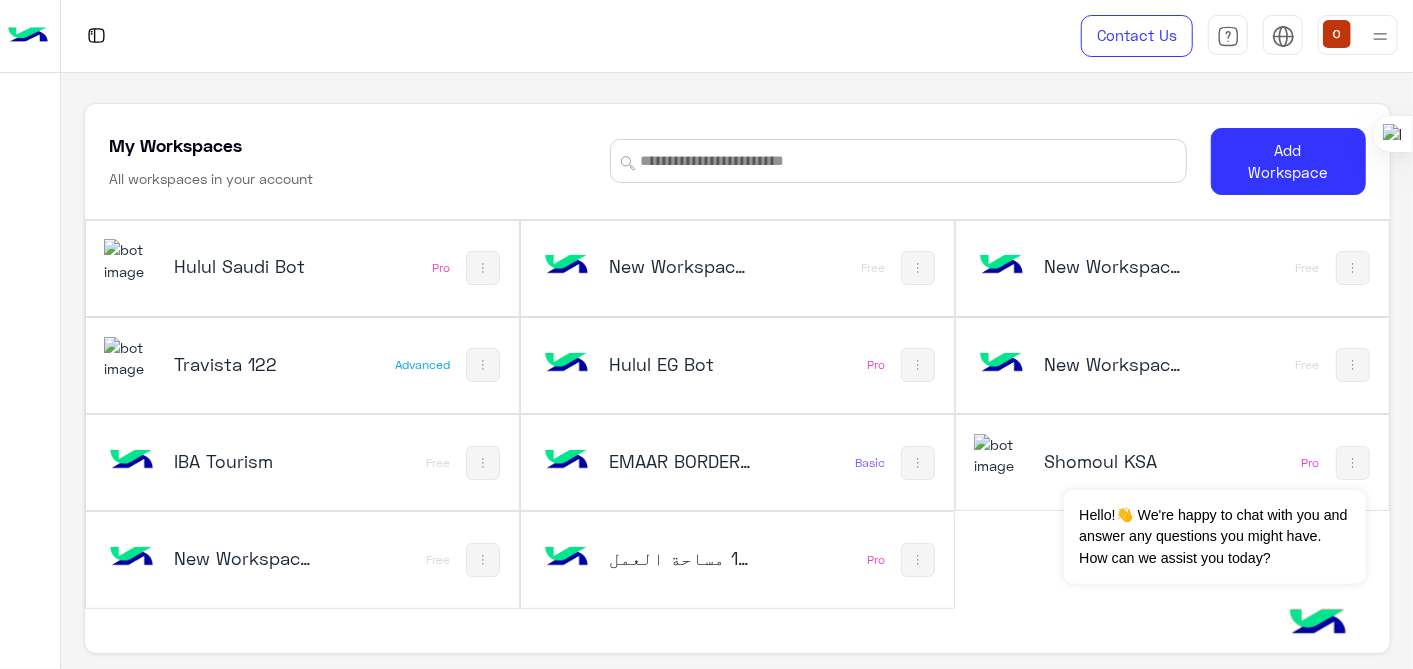click on "مساحة العمل‎ جديد 1" at bounding box center (680, 558) 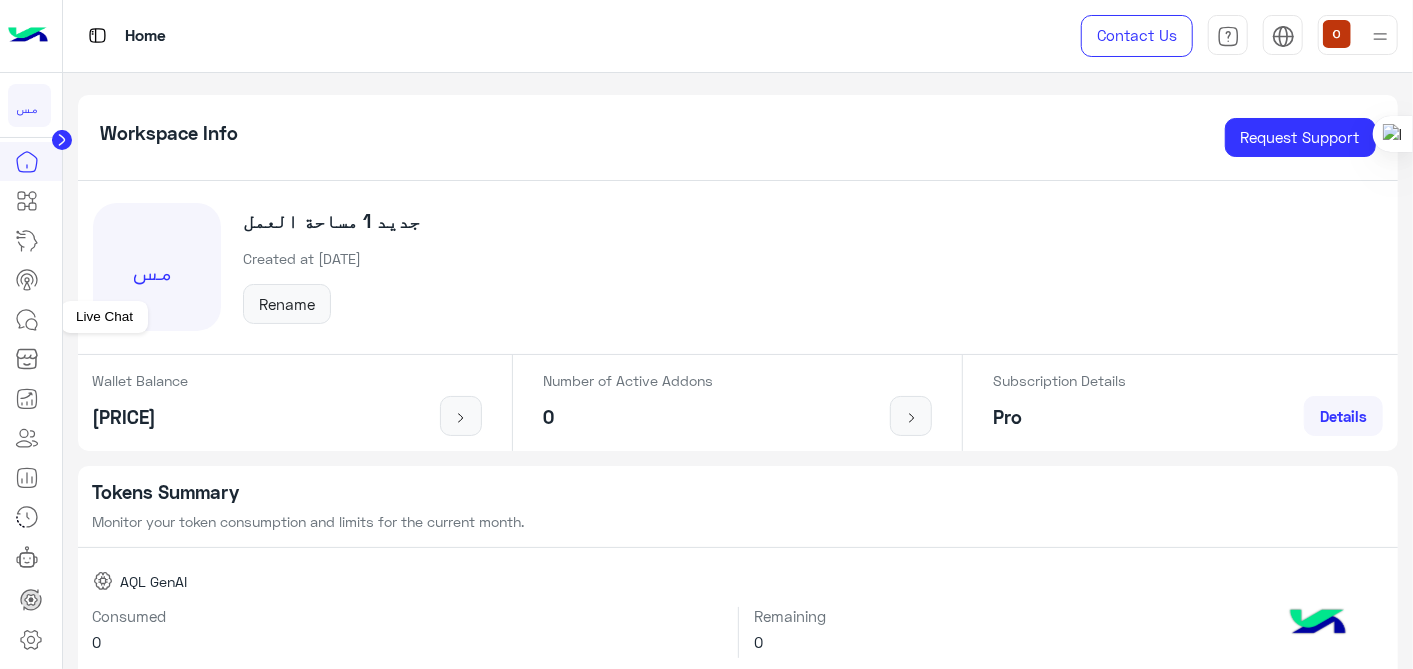 click 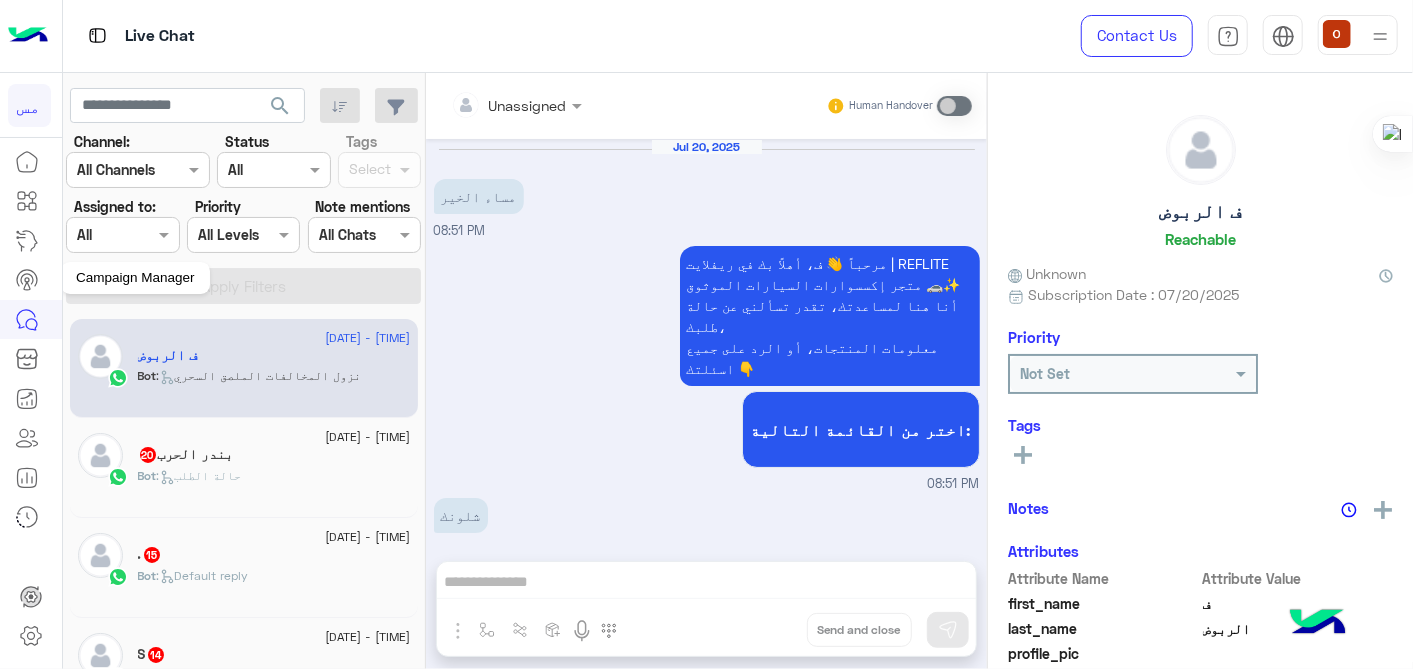 scroll, scrollTop: 1388, scrollLeft: 0, axis: vertical 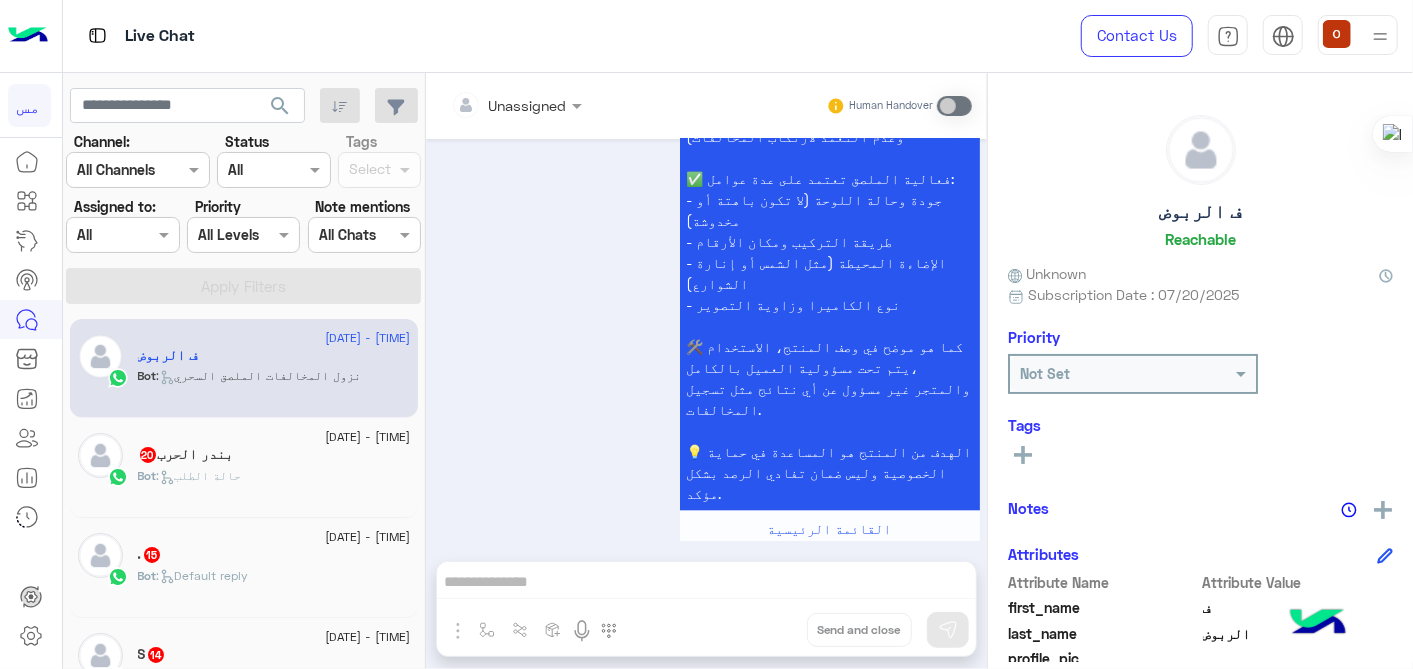 click on "[FIRST] [LAST] [NUMBER]" 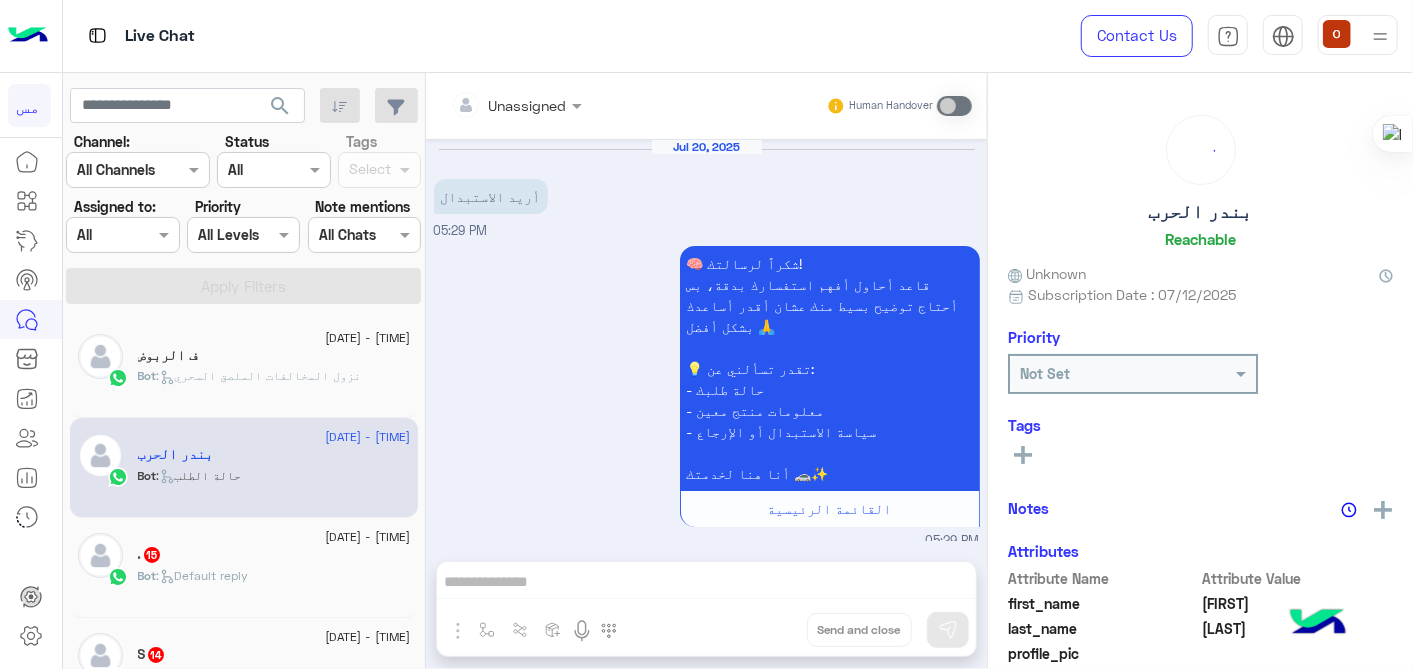 scroll, scrollTop: 888, scrollLeft: 0, axis: vertical 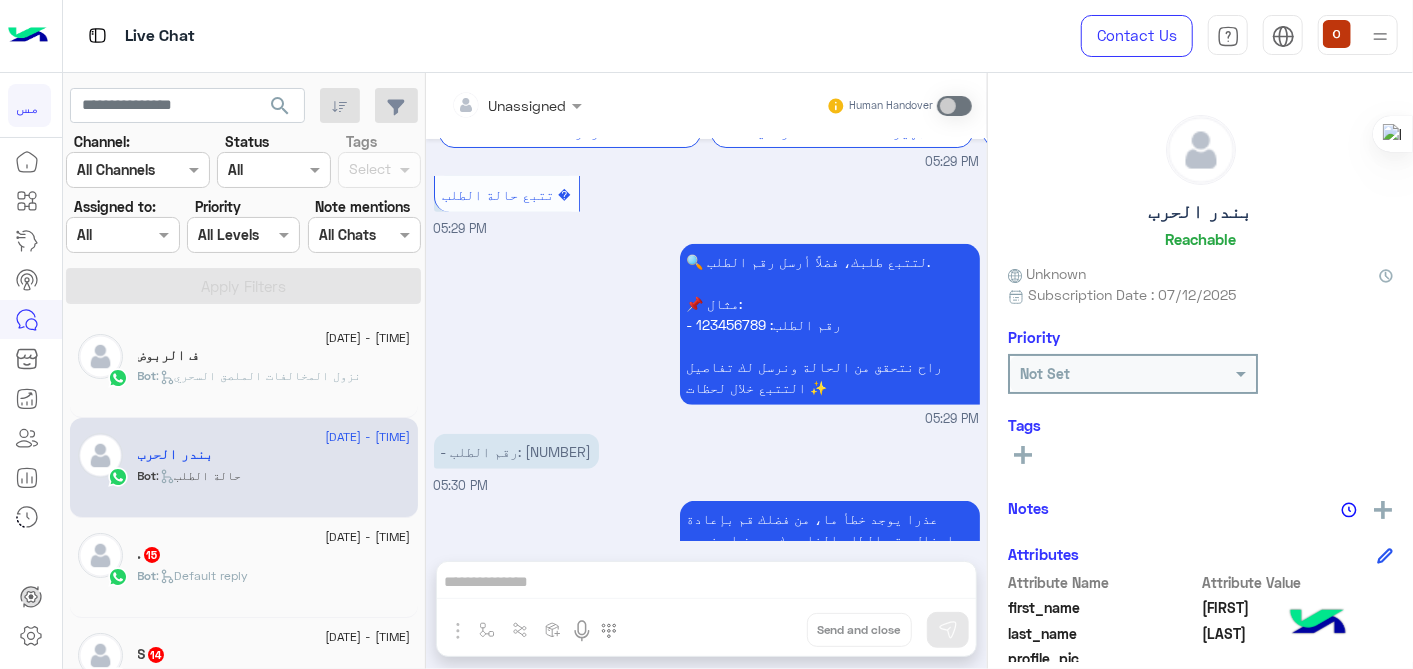 click 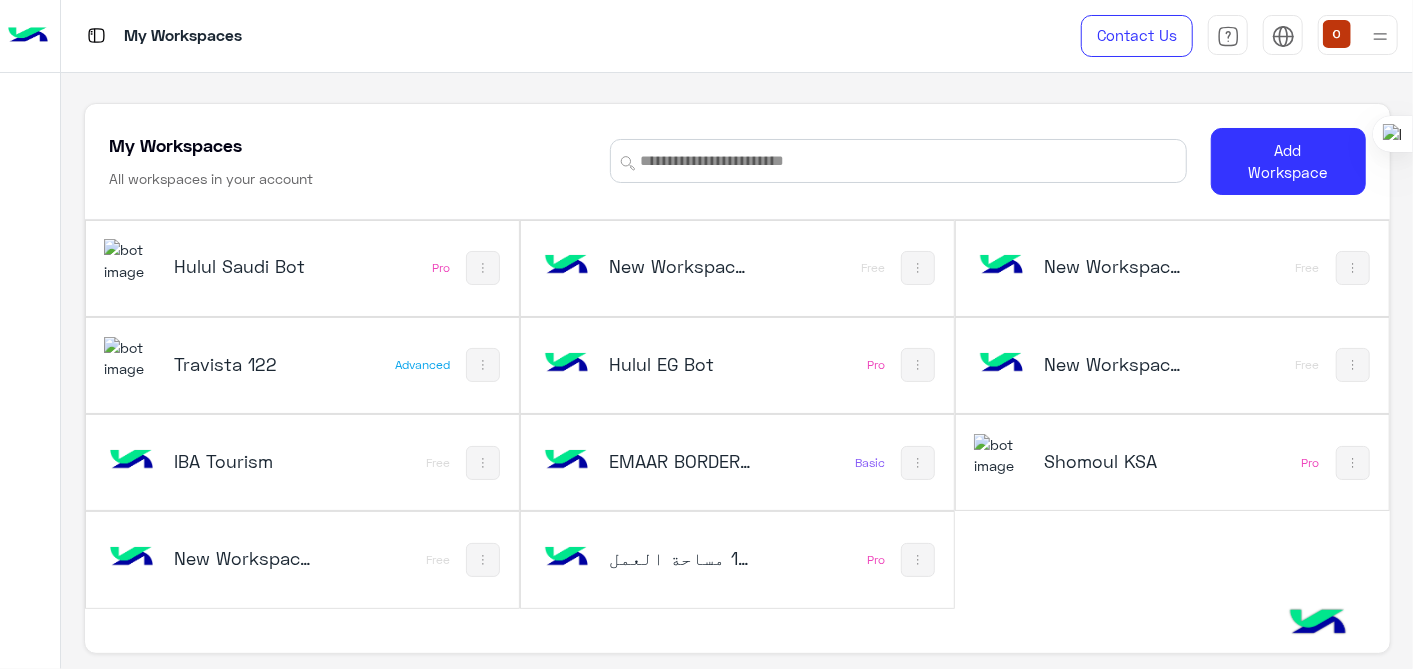click at bounding box center [131, 260] 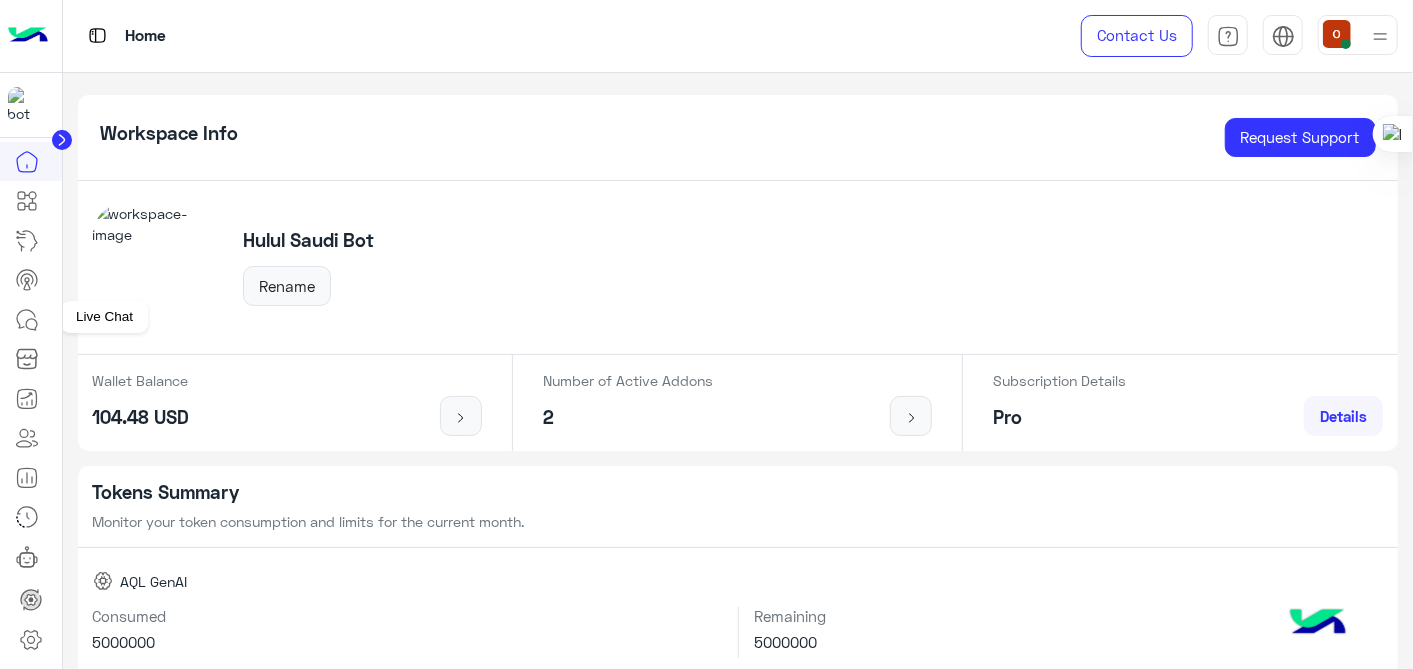 click 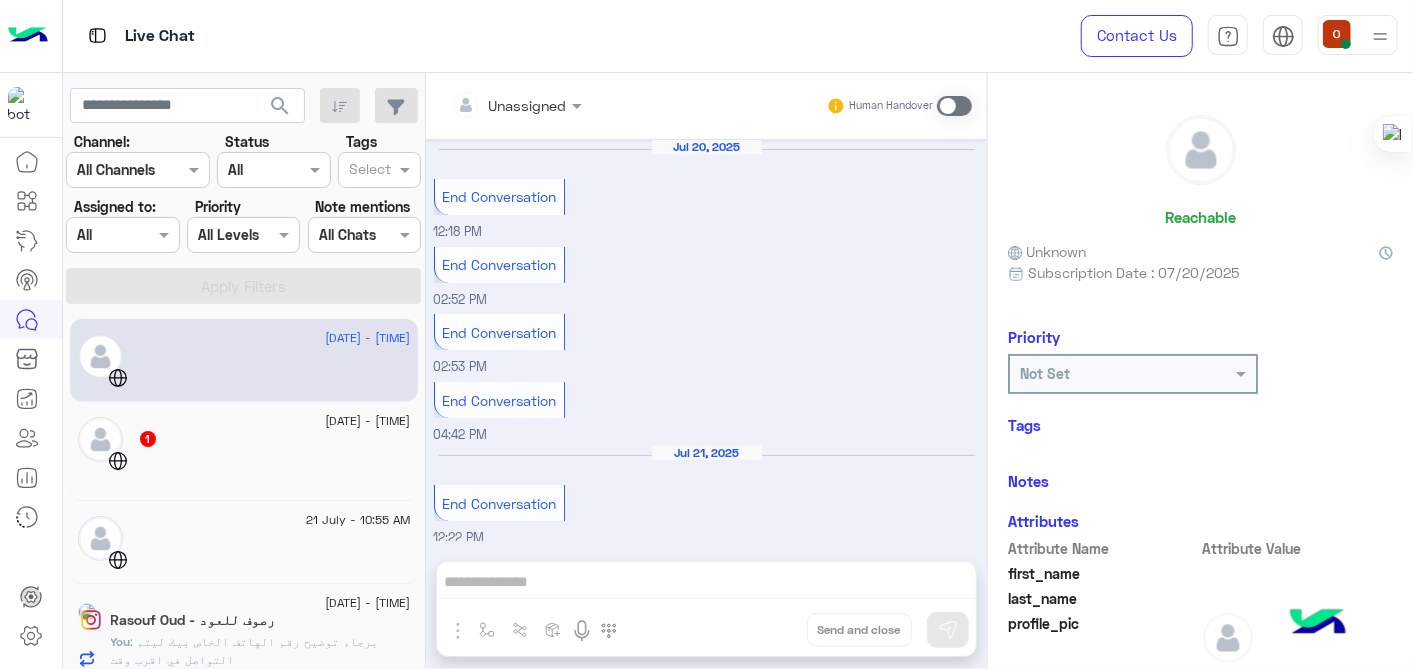 scroll, scrollTop: 4, scrollLeft: 0, axis: vertical 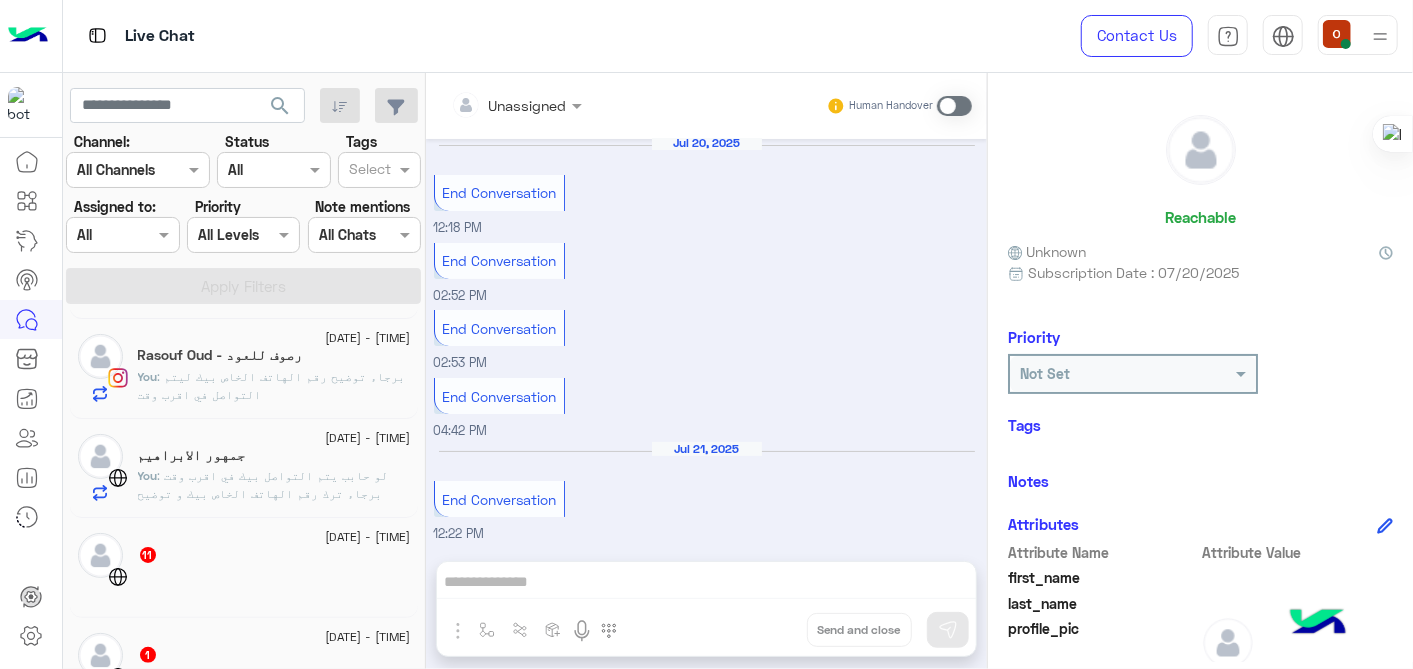 click on "رصوف للعود - Rasouf Oud" 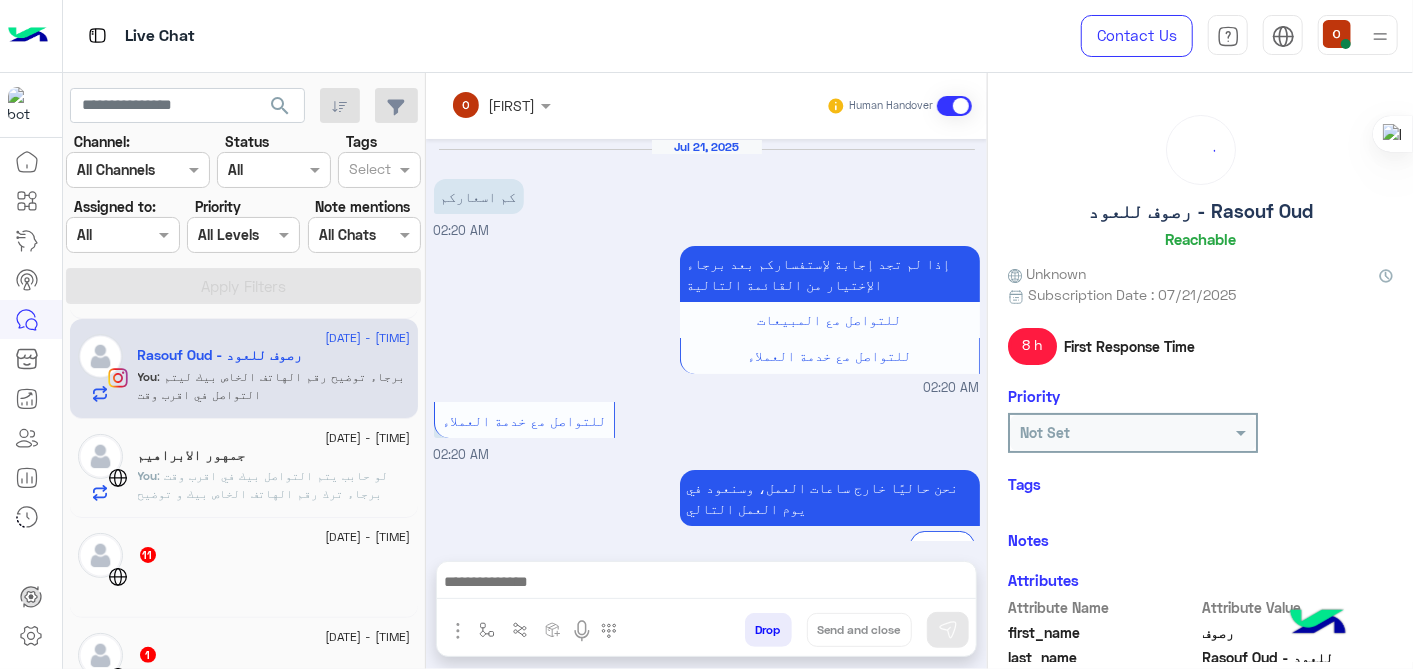 scroll, scrollTop: 556, scrollLeft: 0, axis: vertical 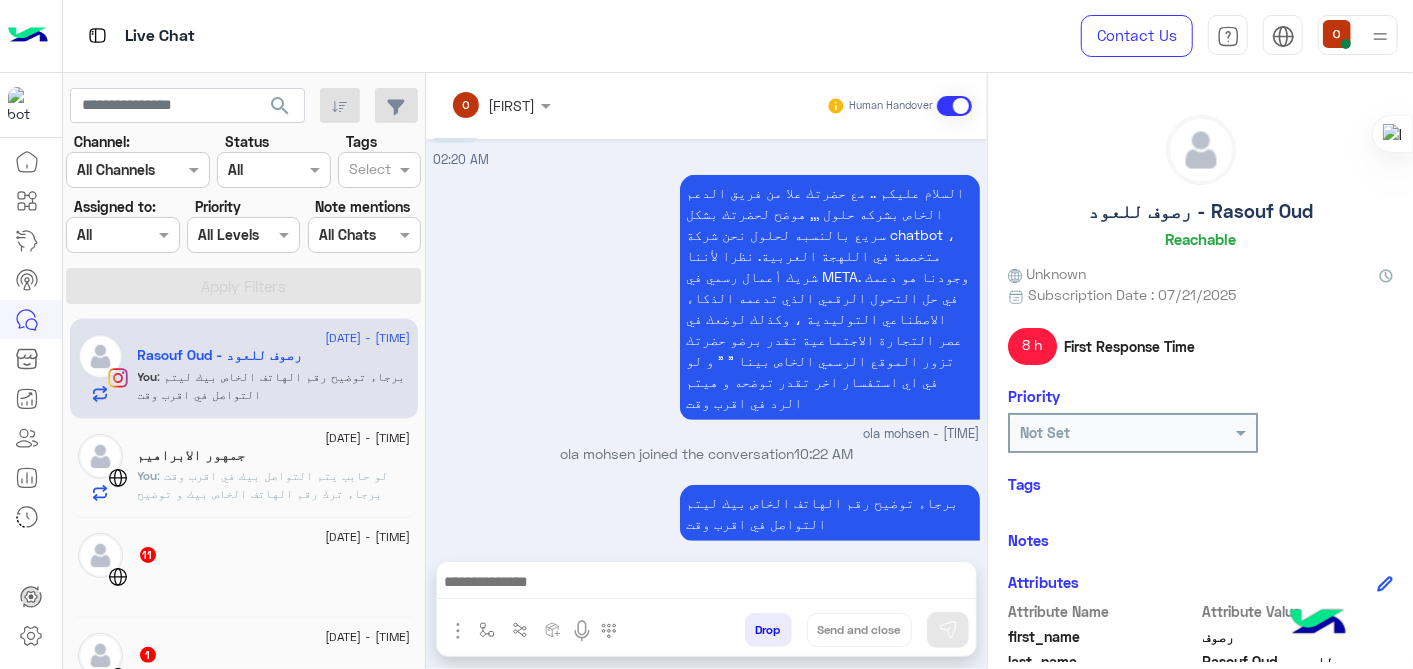 click on "جمهور الابراهيم" 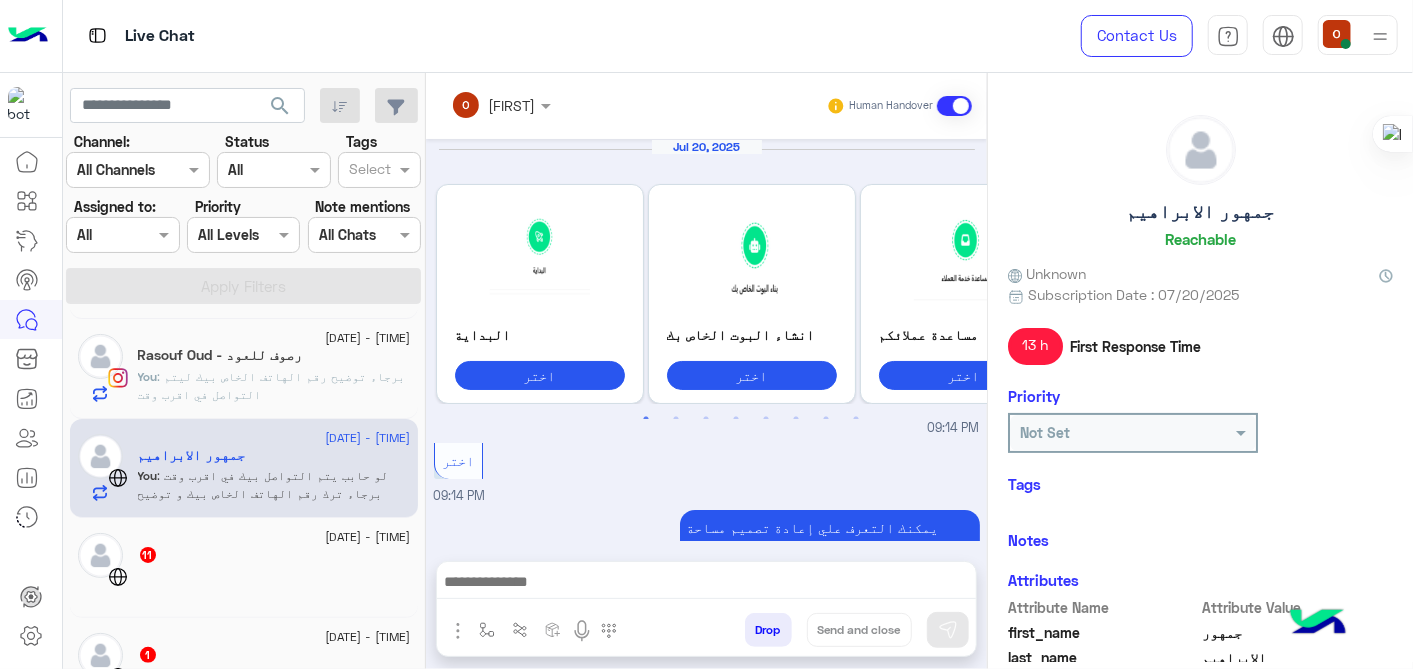 scroll, scrollTop: 809, scrollLeft: 0, axis: vertical 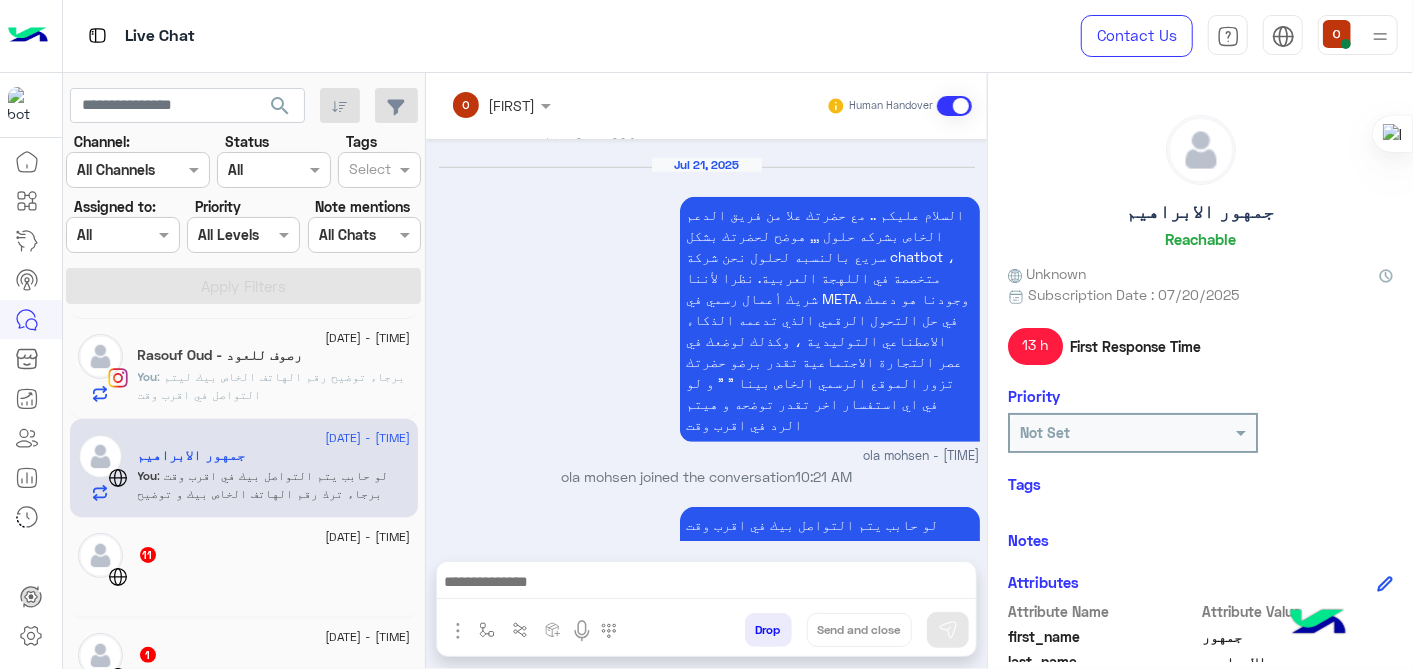 click on ": برجاء توضيح رقم الهاتف الخاص بيك ليتم التواصل في اقرب وقت" 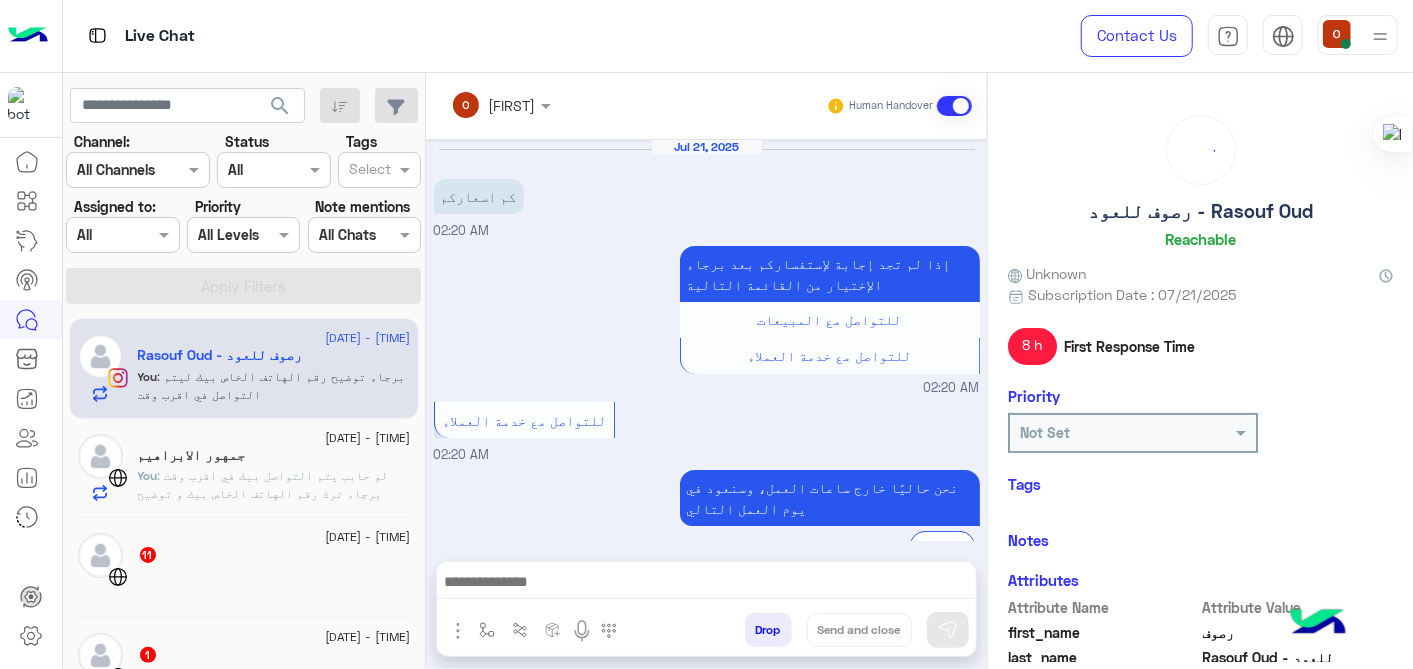 scroll, scrollTop: 556, scrollLeft: 0, axis: vertical 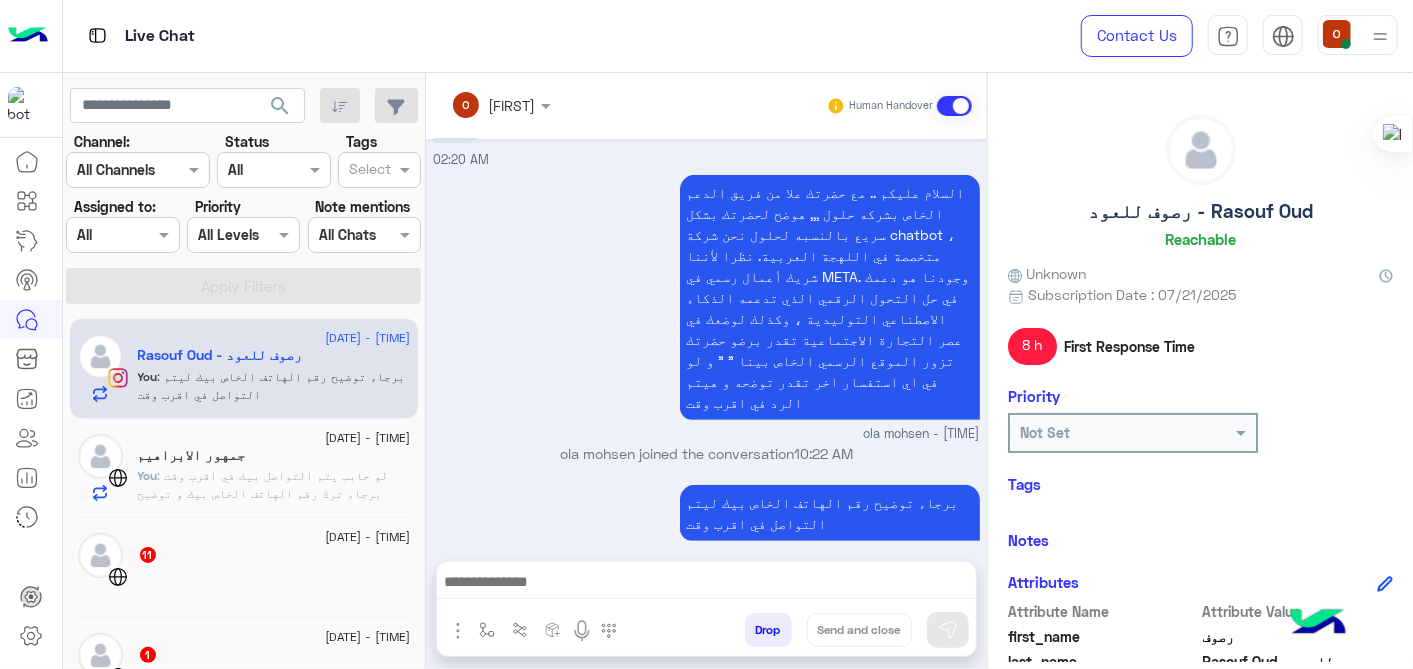 drag, startPoint x: 417, startPoint y: 388, endPoint x: 443, endPoint y: 400, distance: 28.635643 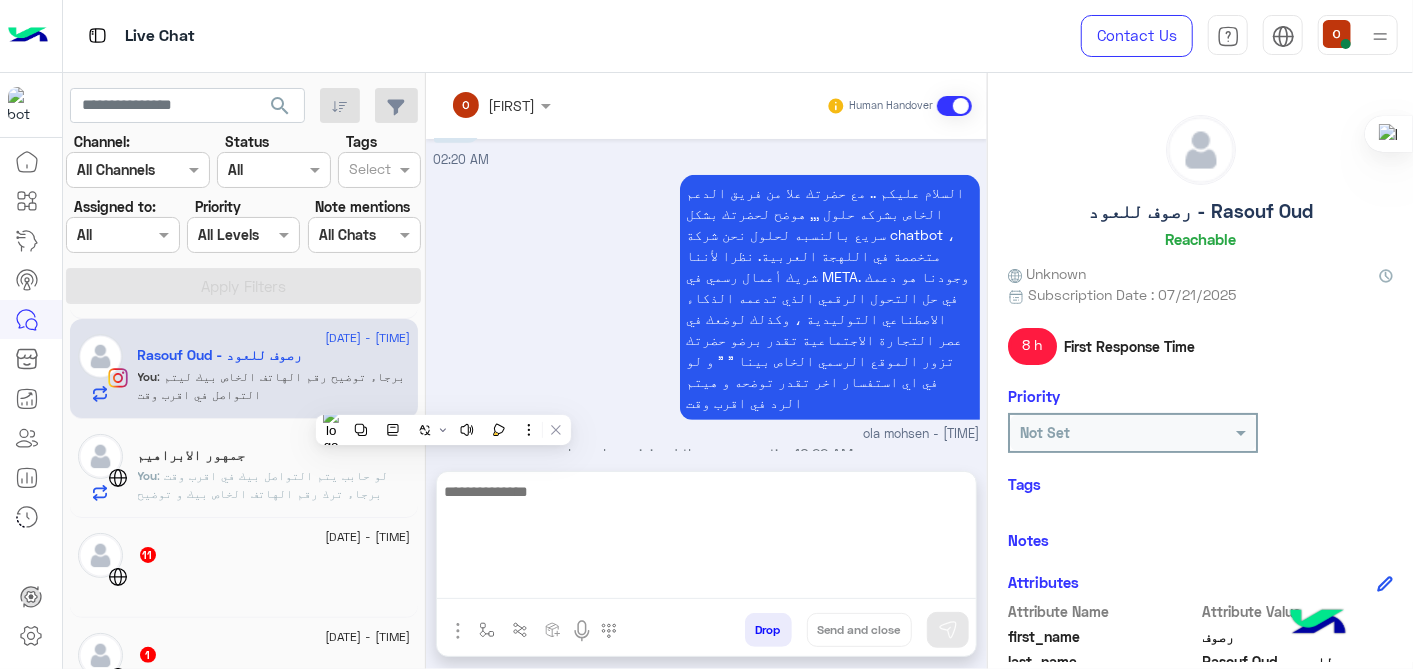 click at bounding box center (706, 539) 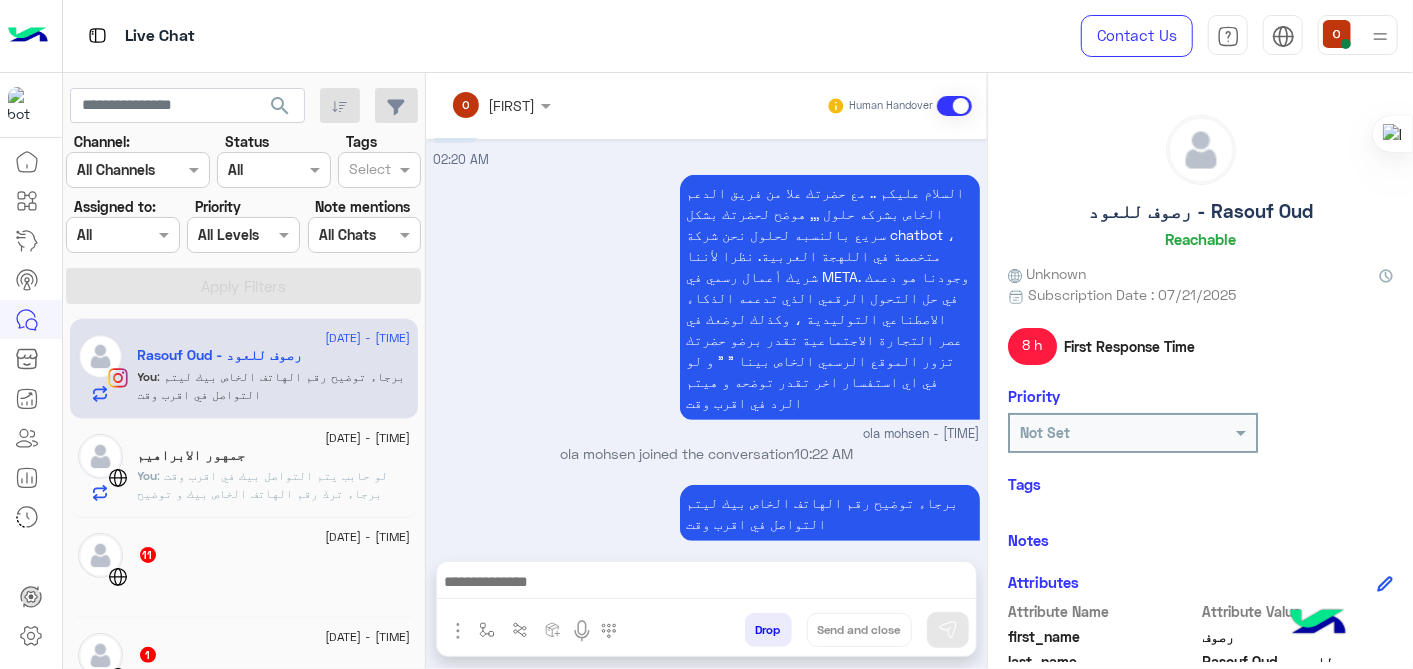 drag, startPoint x: 417, startPoint y: 390, endPoint x: 420, endPoint y: 323, distance: 67.06713 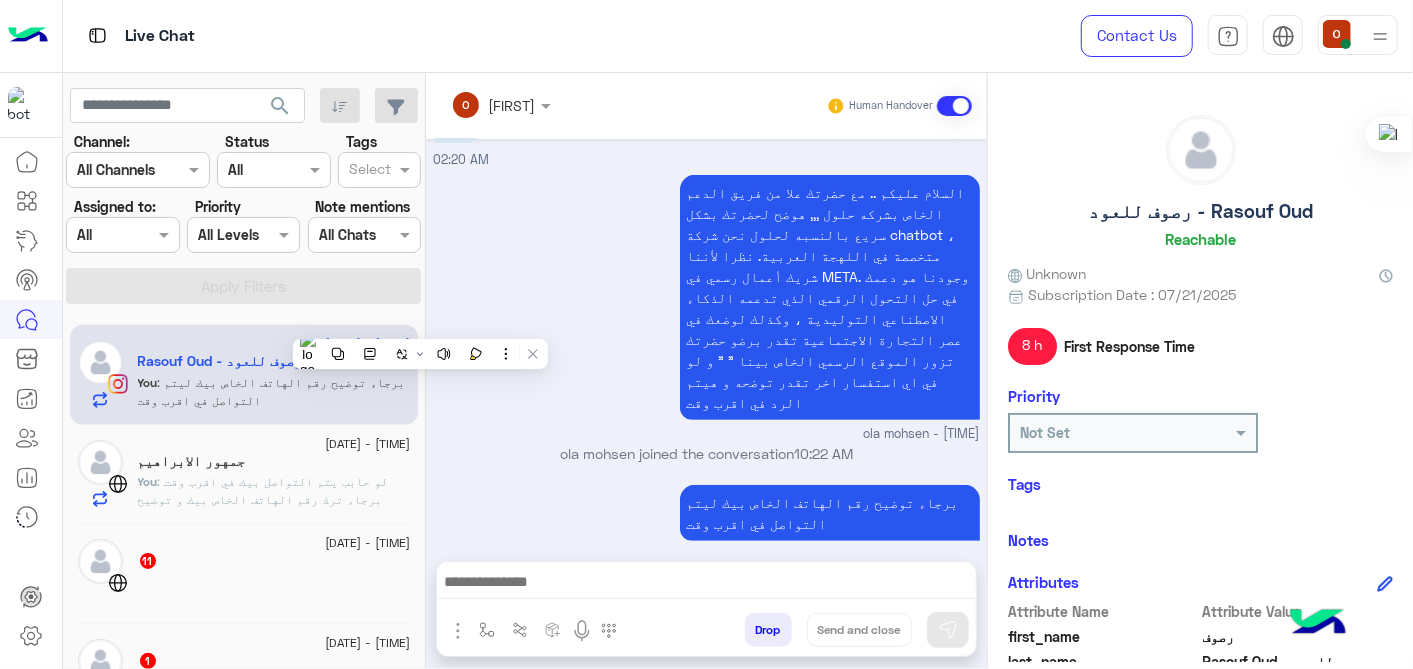 drag, startPoint x: 420, startPoint y: 323, endPoint x: 444, endPoint y: 420, distance: 99.92497 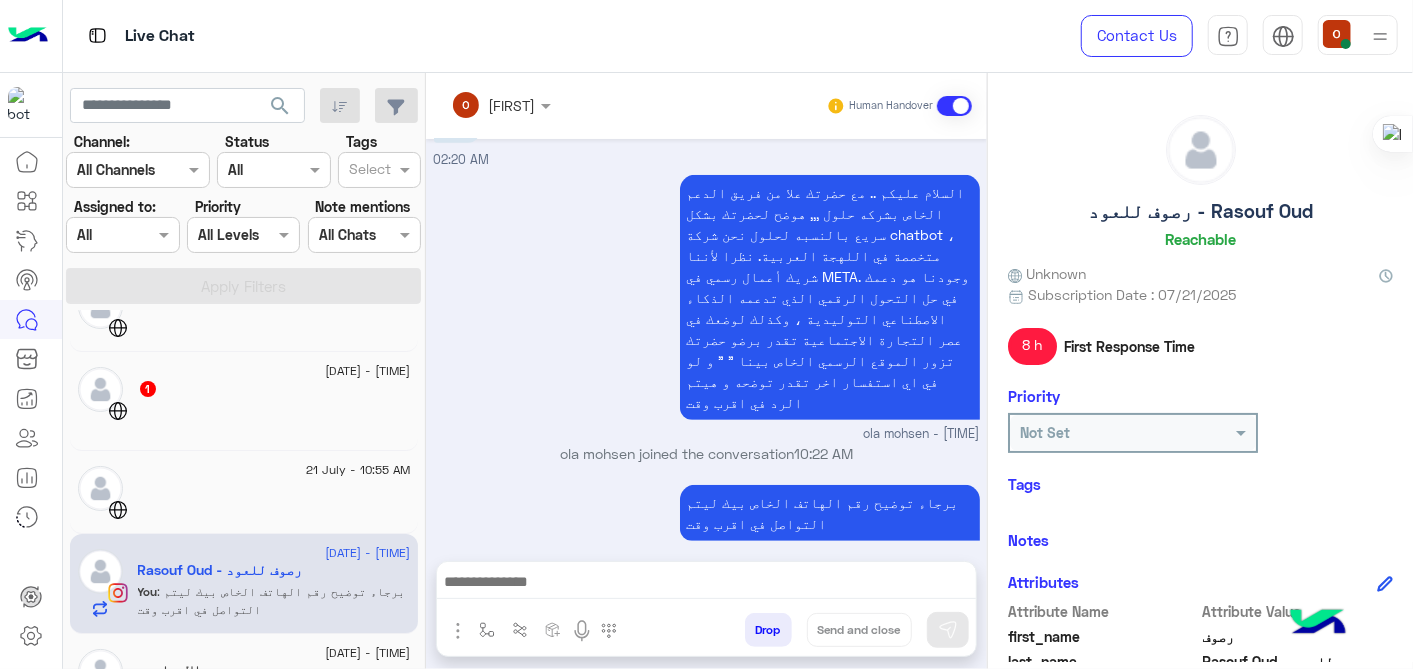scroll, scrollTop: 0, scrollLeft: 0, axis: both 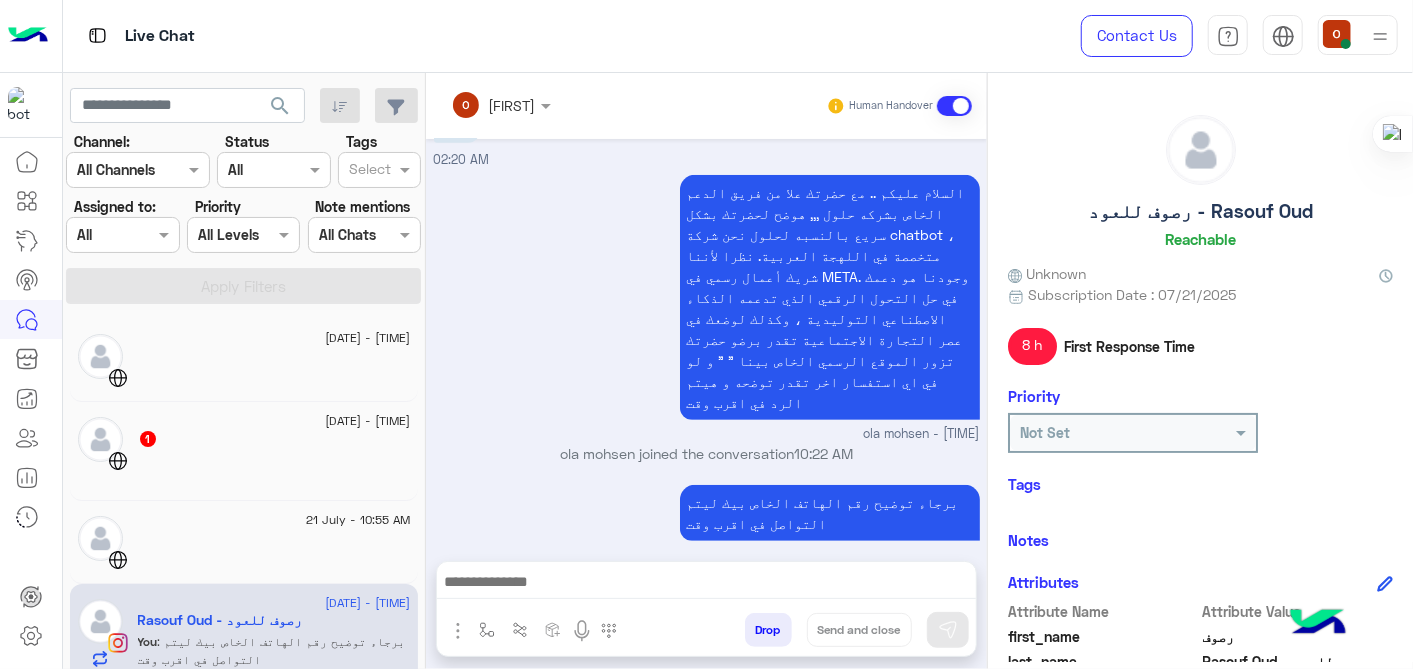 click on "1" 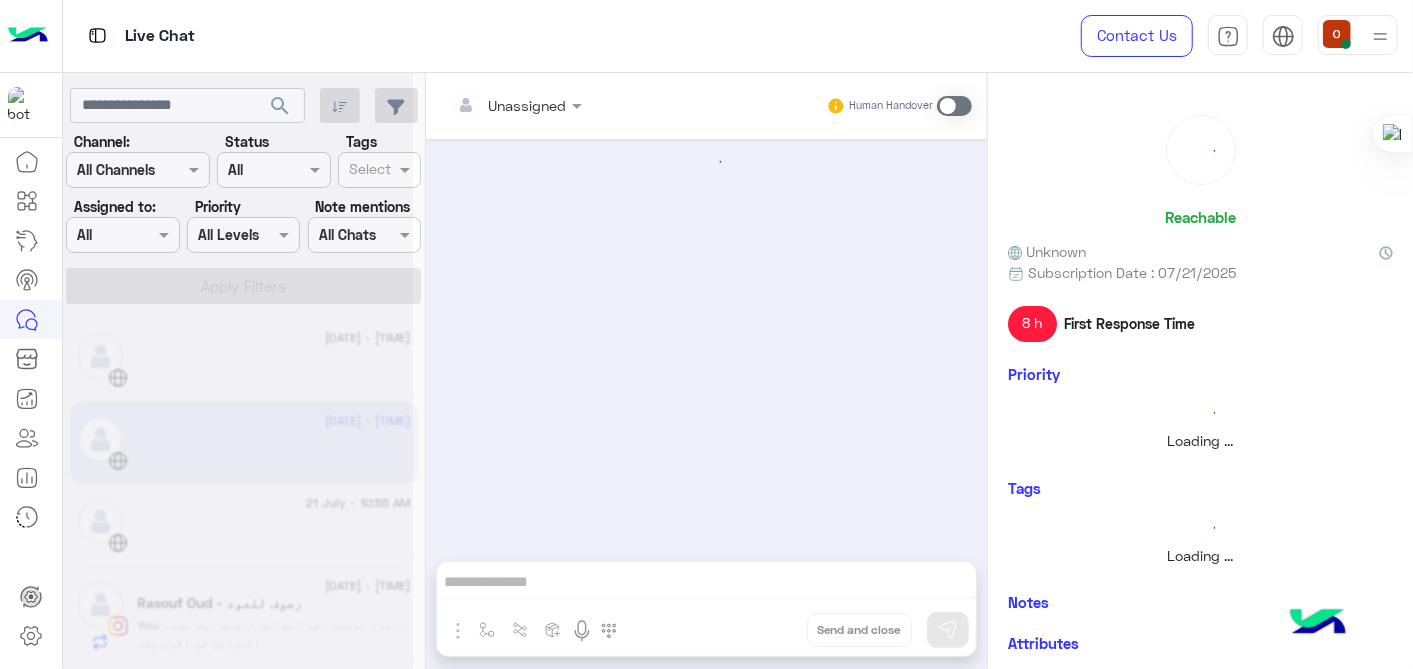 scroll, scrollTop: 0, scrollLeft: 0, axis: both 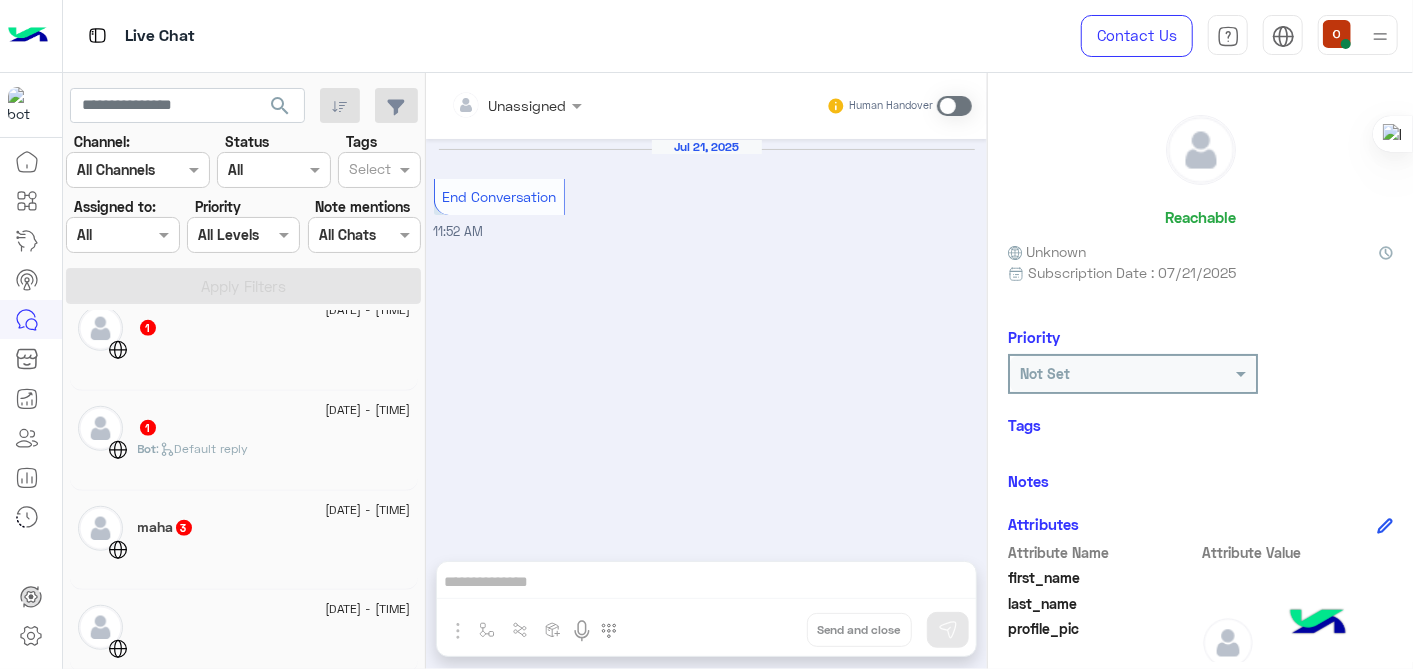 click on "3" 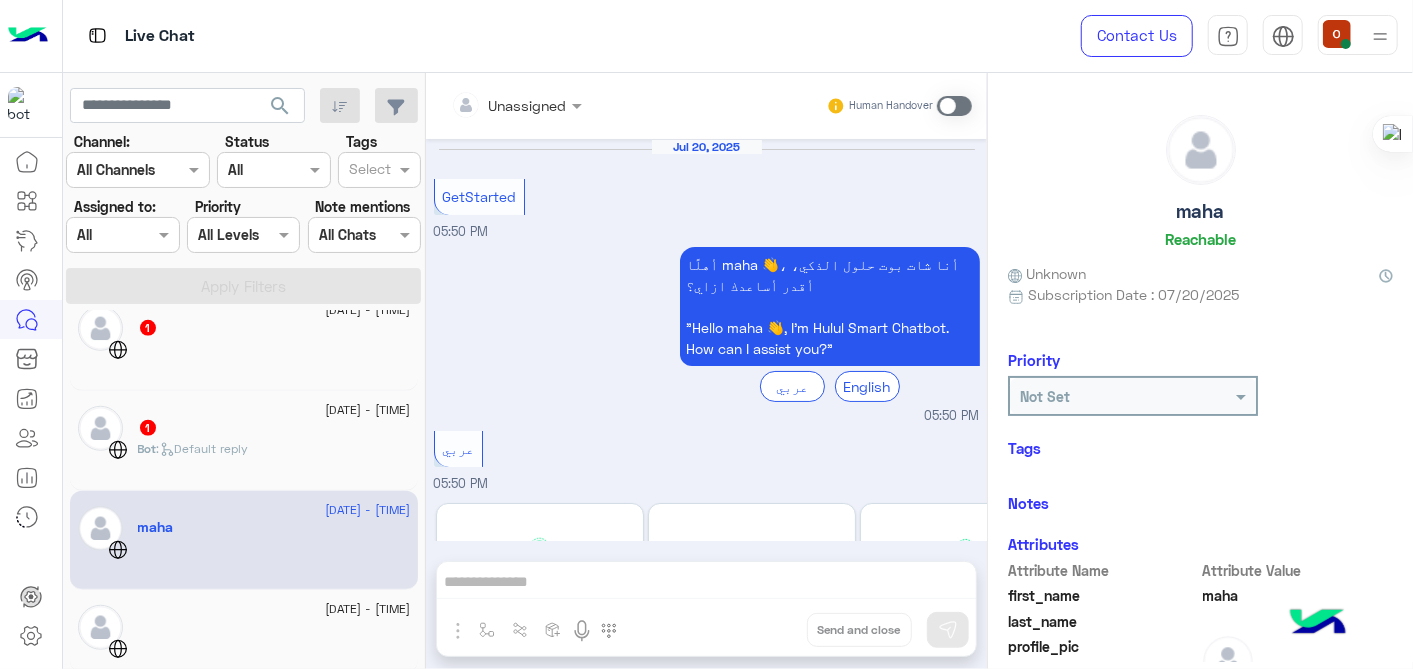 scroll, scrollTop: 280, scrollLeft: 0, axis: vertical 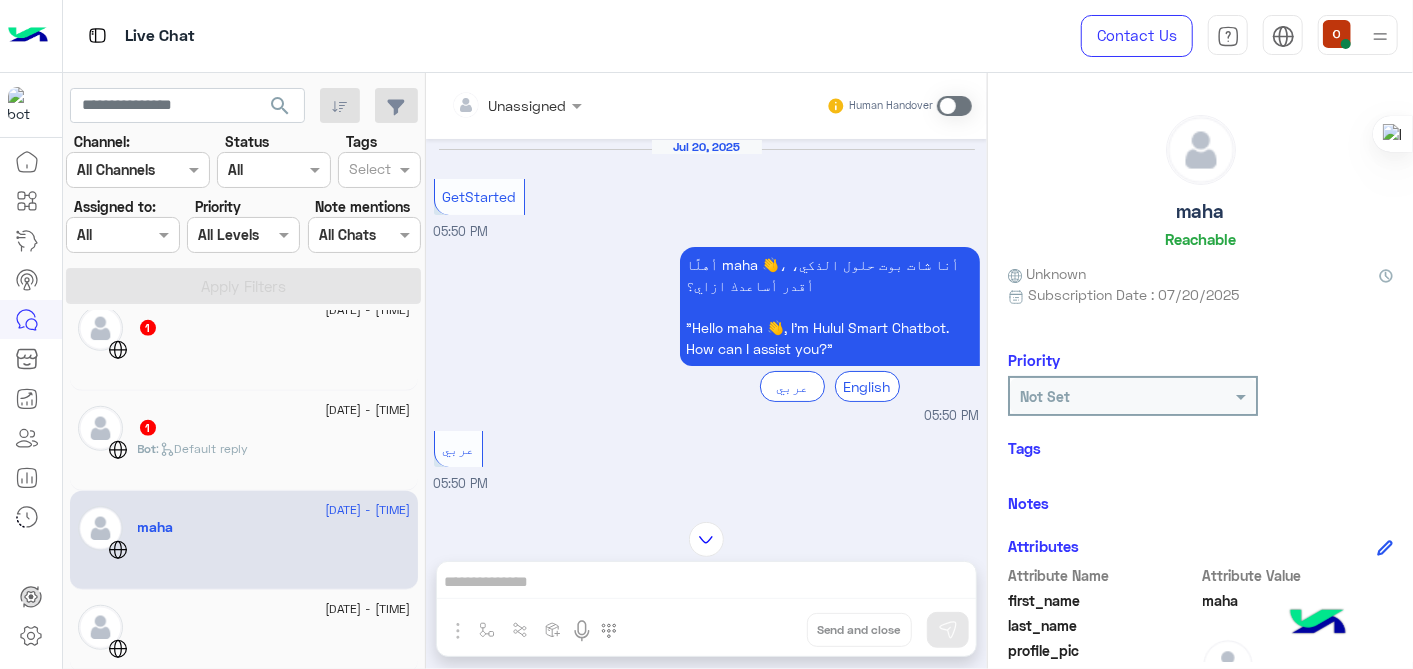 click on "Bot :   Default reply" 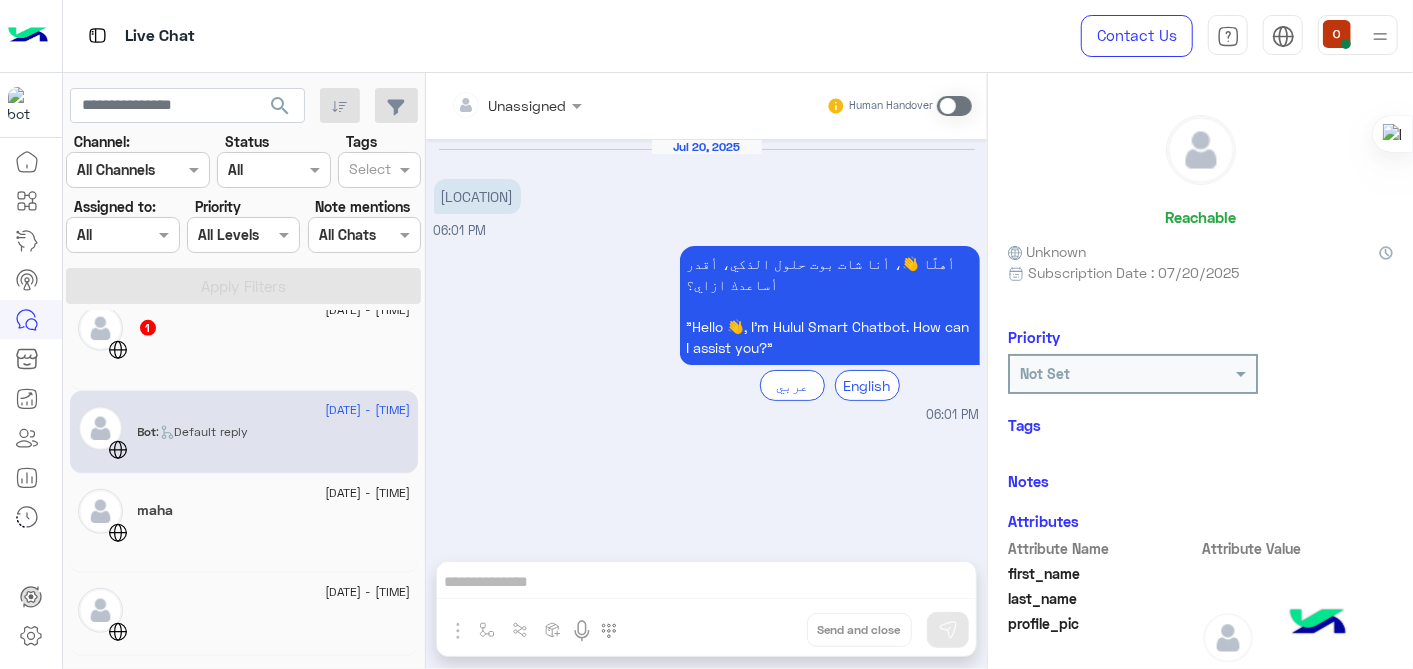 click on "1" 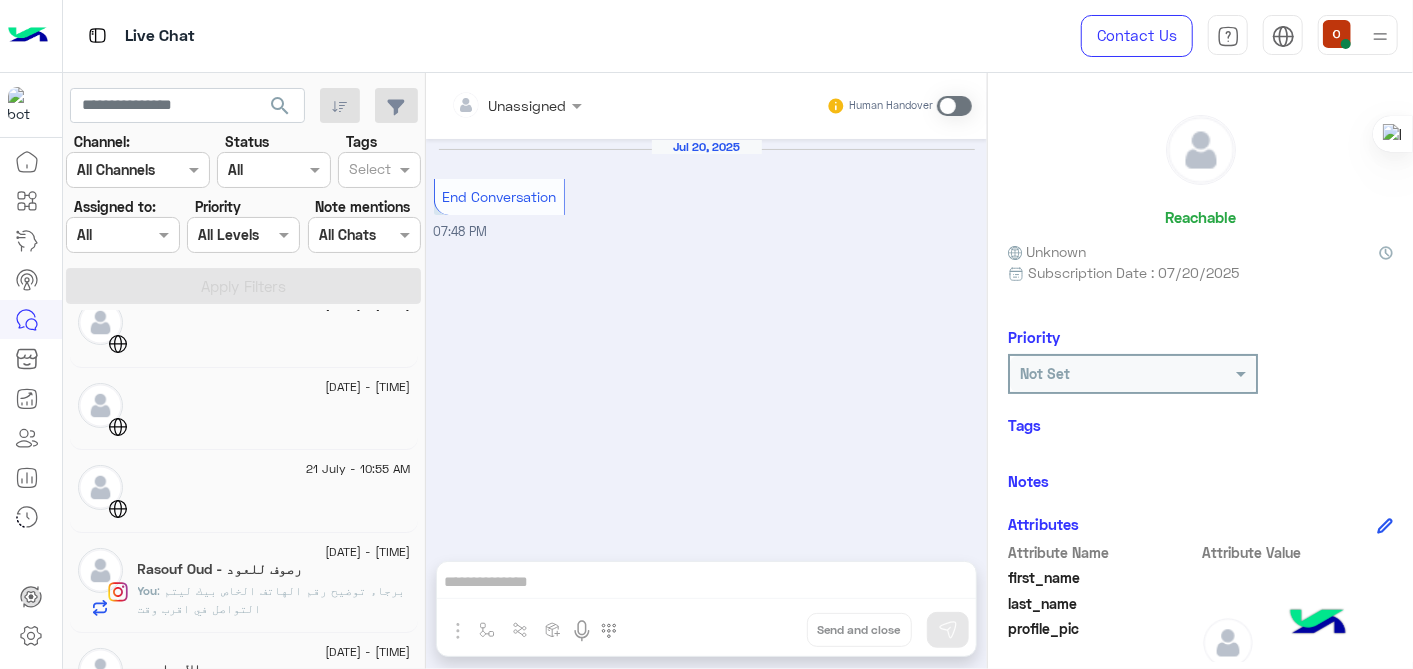 scroll, scrollTop: 0, scrollLeft: 0, axis: both 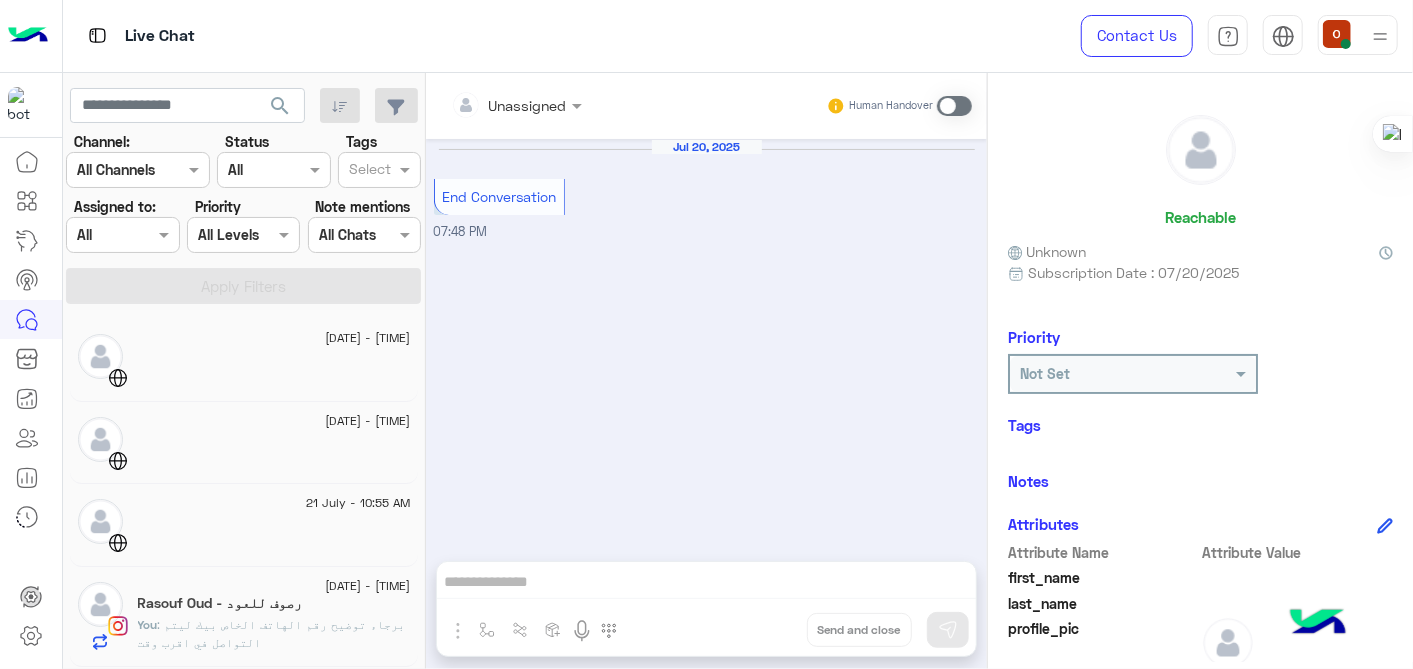 click on "[DATE] - [TIME]" 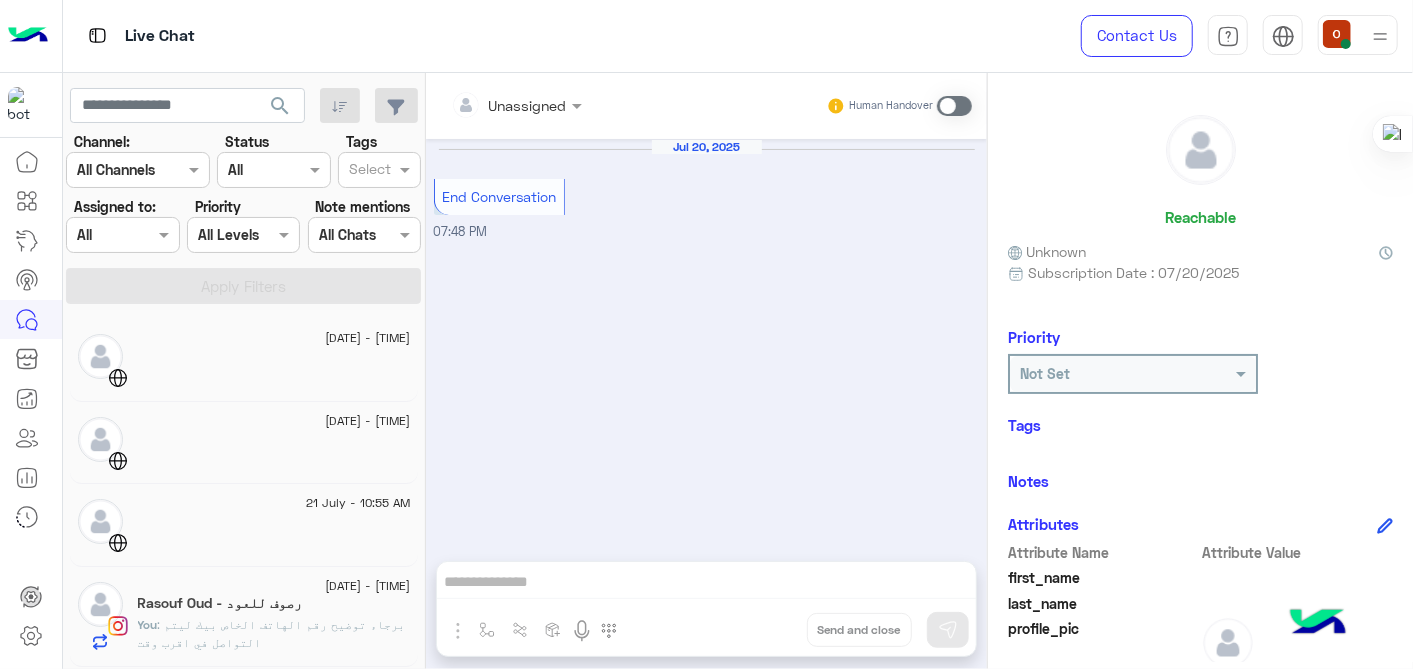 click on "[DATE]   End Conversation    [TIME]" at bounding box center [706, 340] 